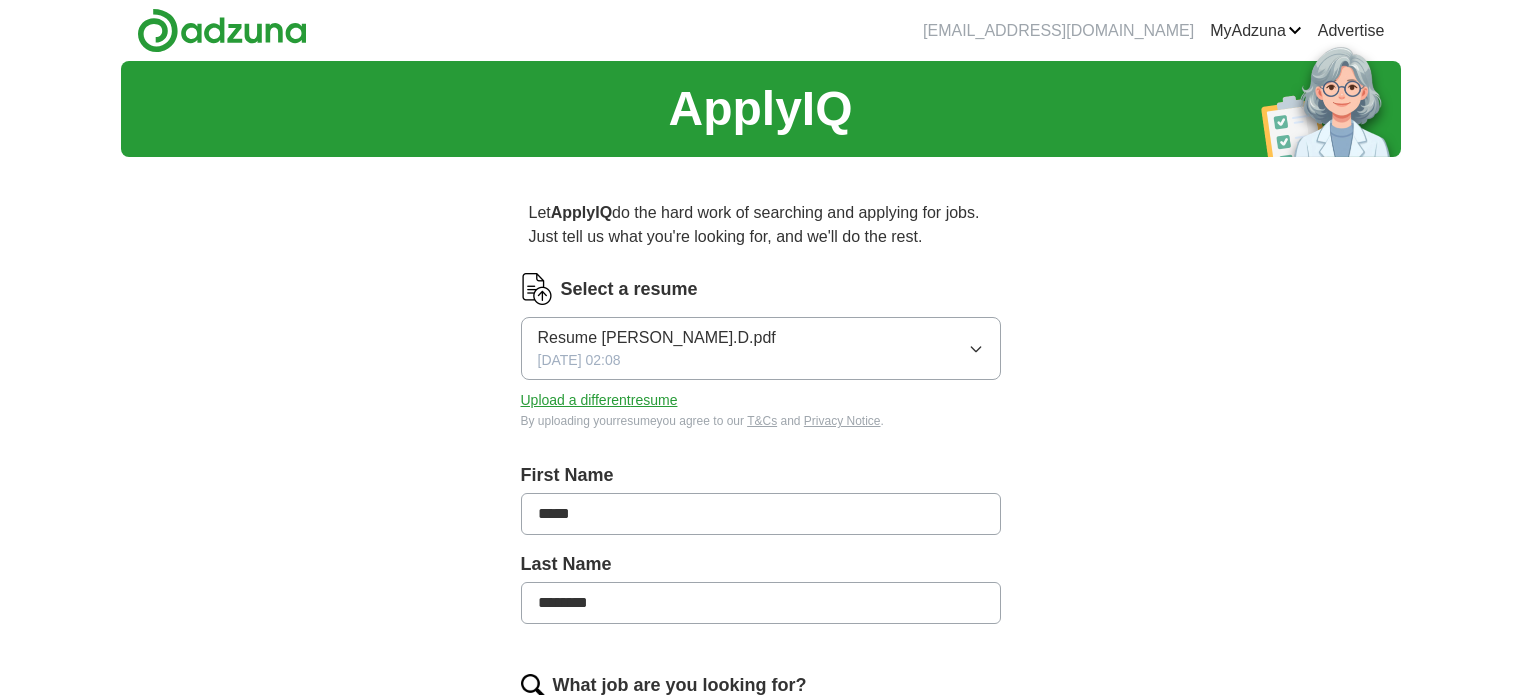 scroll, scrollTop: 0, scrollLeft: 0, axis: both 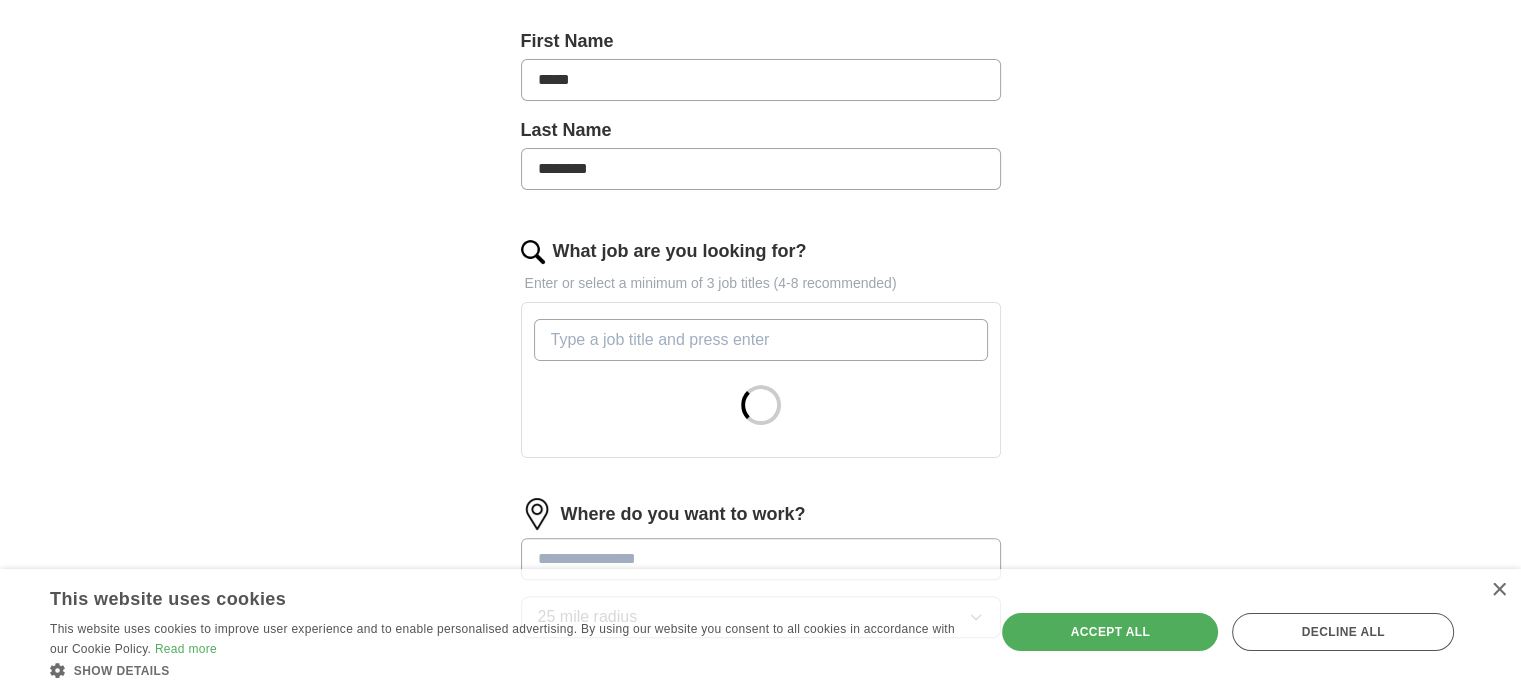 click on "×
This website uses cookies
This website uses cookies to improve user experience and to enable personalised advertising. By using our website you consent to all cookies in accordance with our Cookie Policy.
Read more
Show details
Hide details
Save & Close
Accept all
Decline all
Strictly necessary" at bounding box center (760, 632) 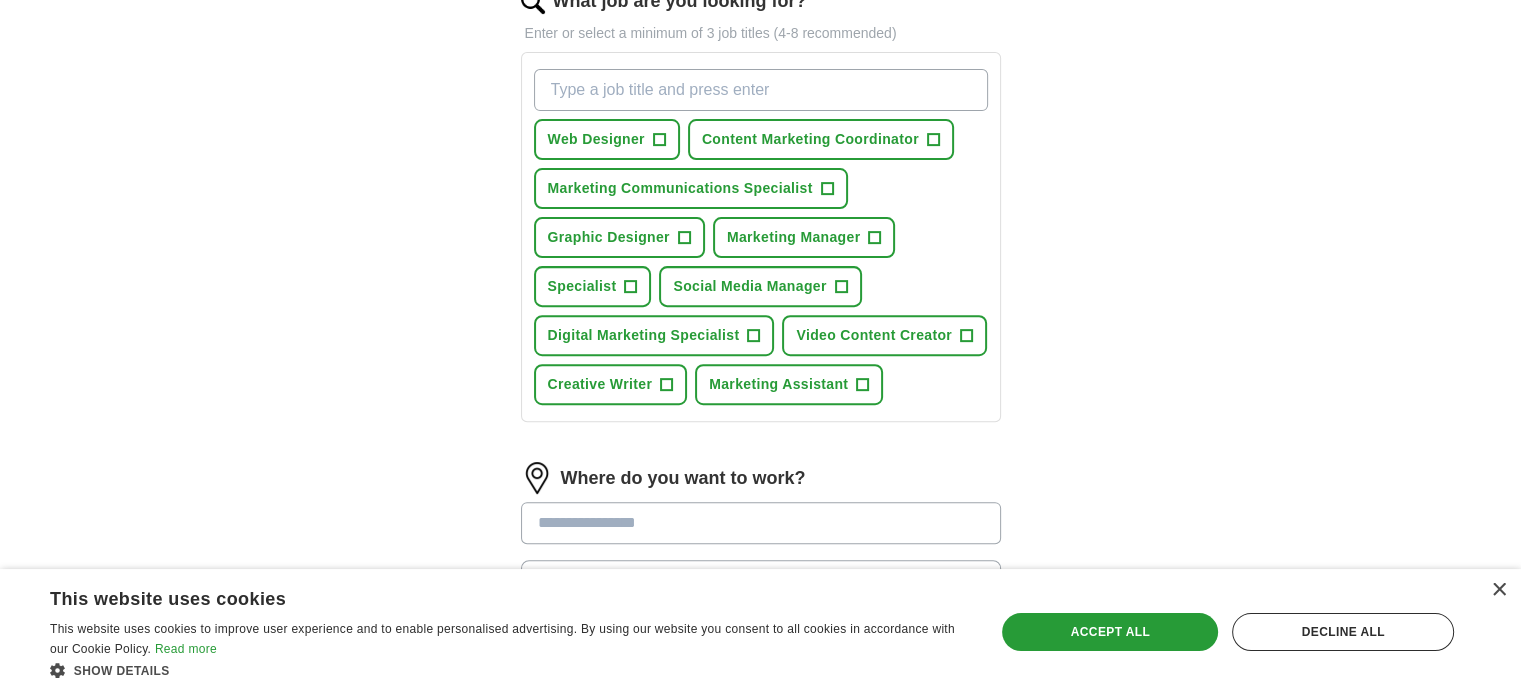 scroll, scrollTop: 690, scrollLeft: 0, axis: vertical 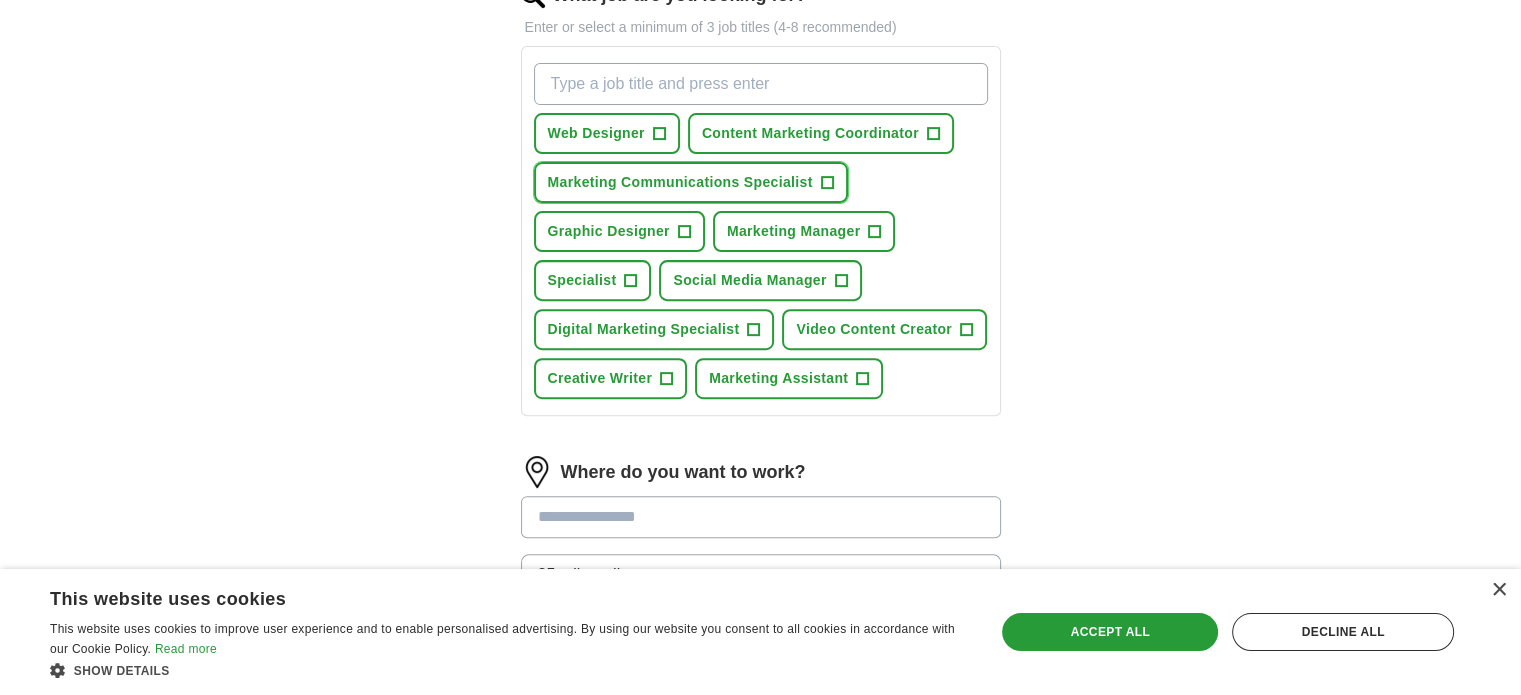 click on "Marketing Communications Specialist +" at bounding box center (691, 182) 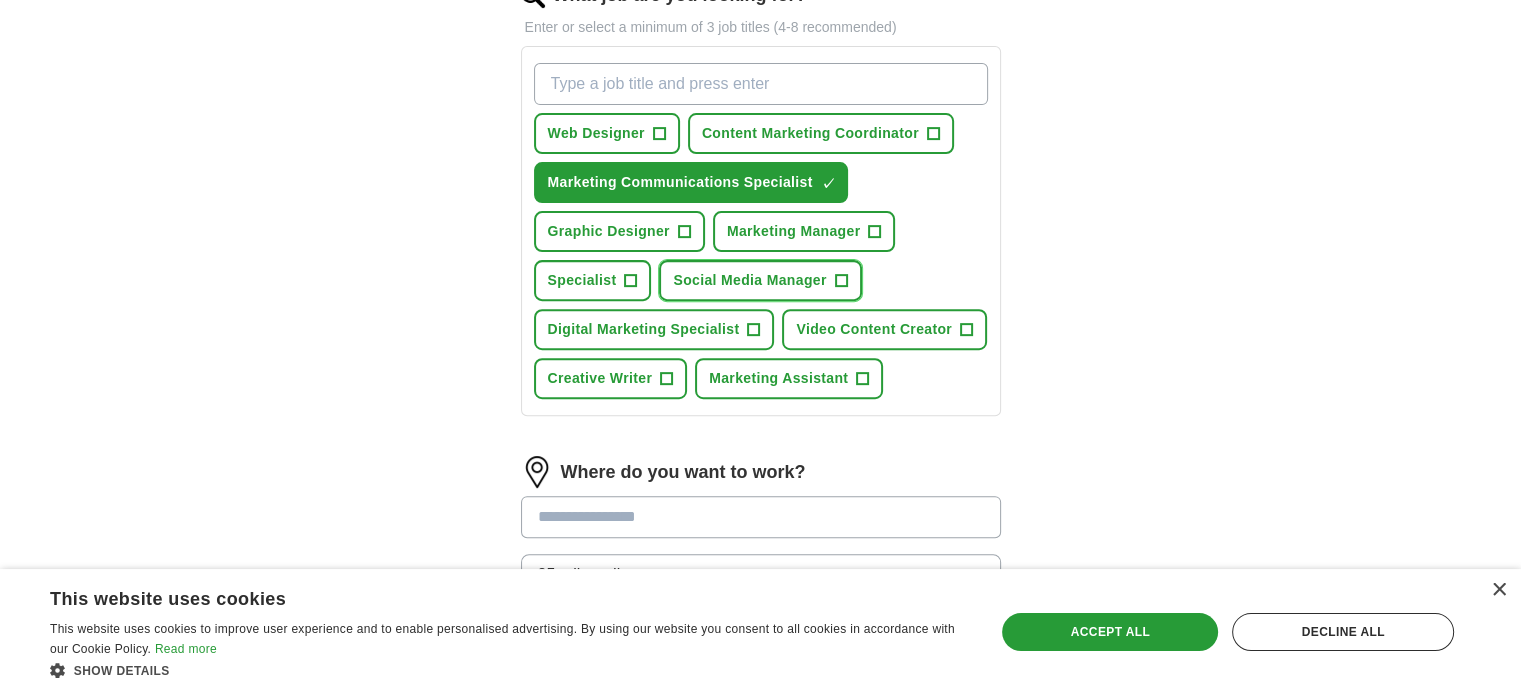 click on "+" at bounding box center (841, 281) 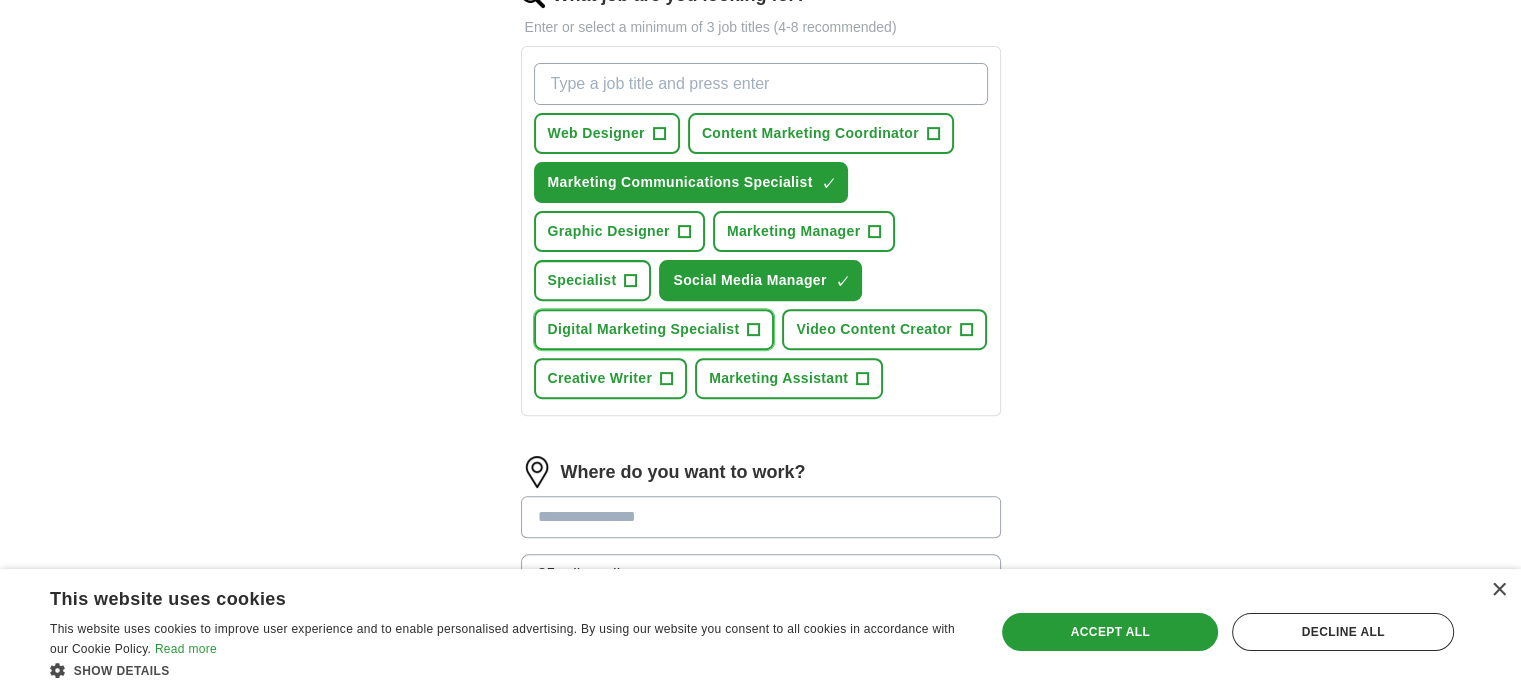 click on "+" at bounding box center (754, 330) 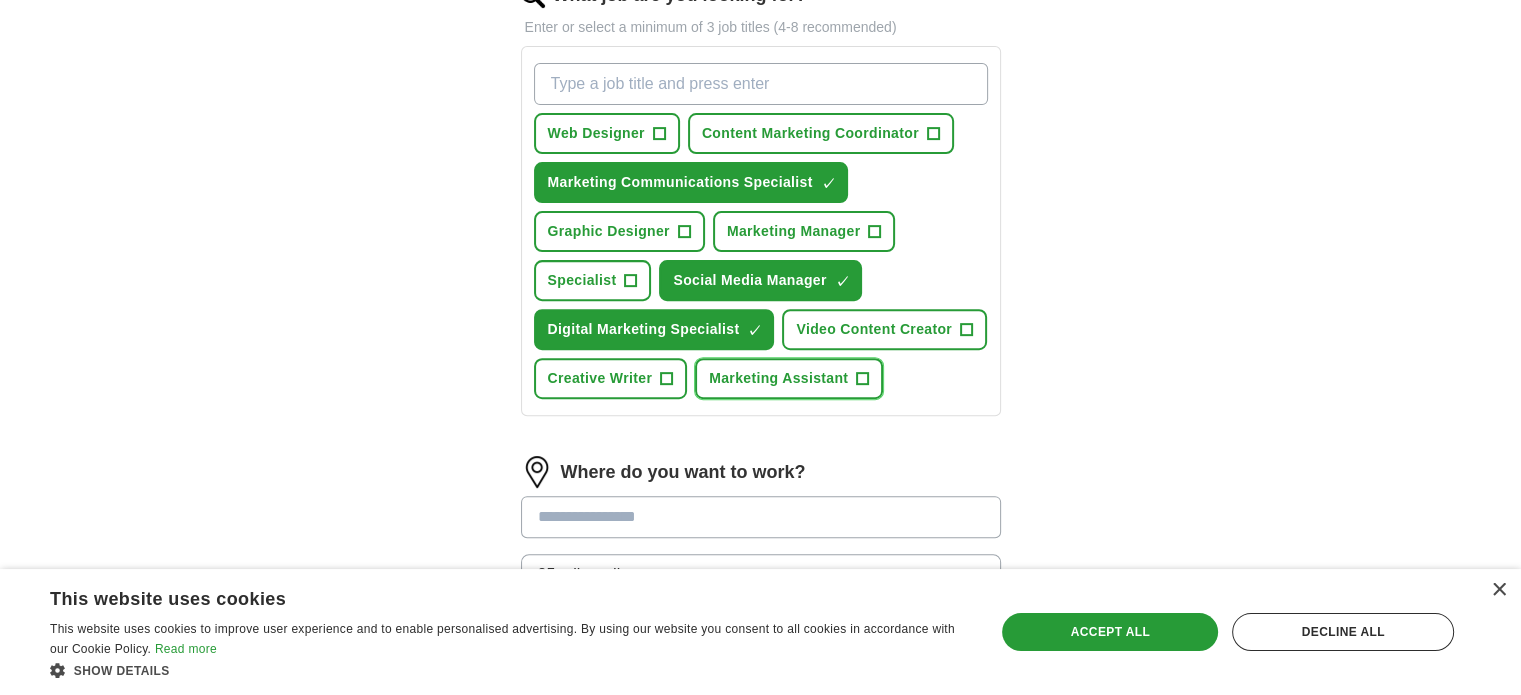 click on "Marketing Assistant +" at bounding box center [789, 378] 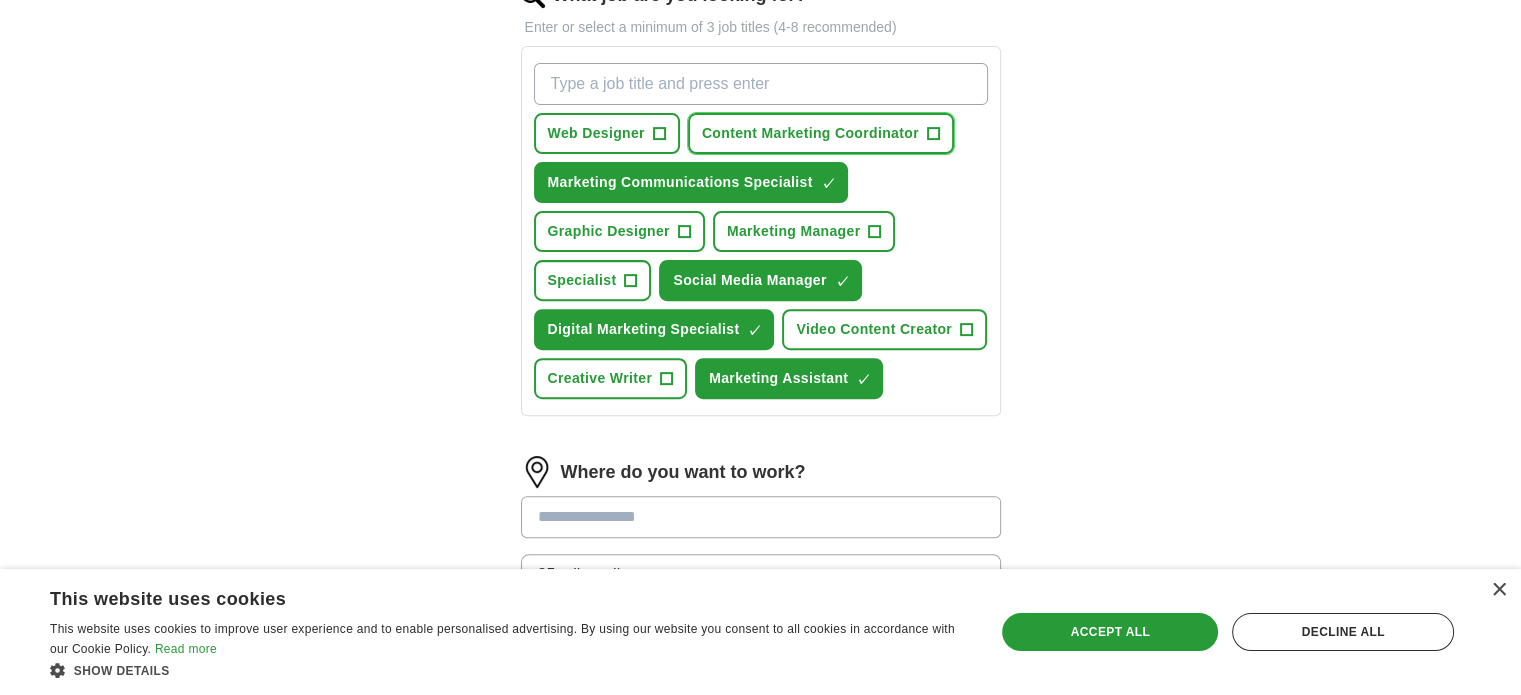 click on "Content Marketing Coordinator +" at bounding box center (821, 133) 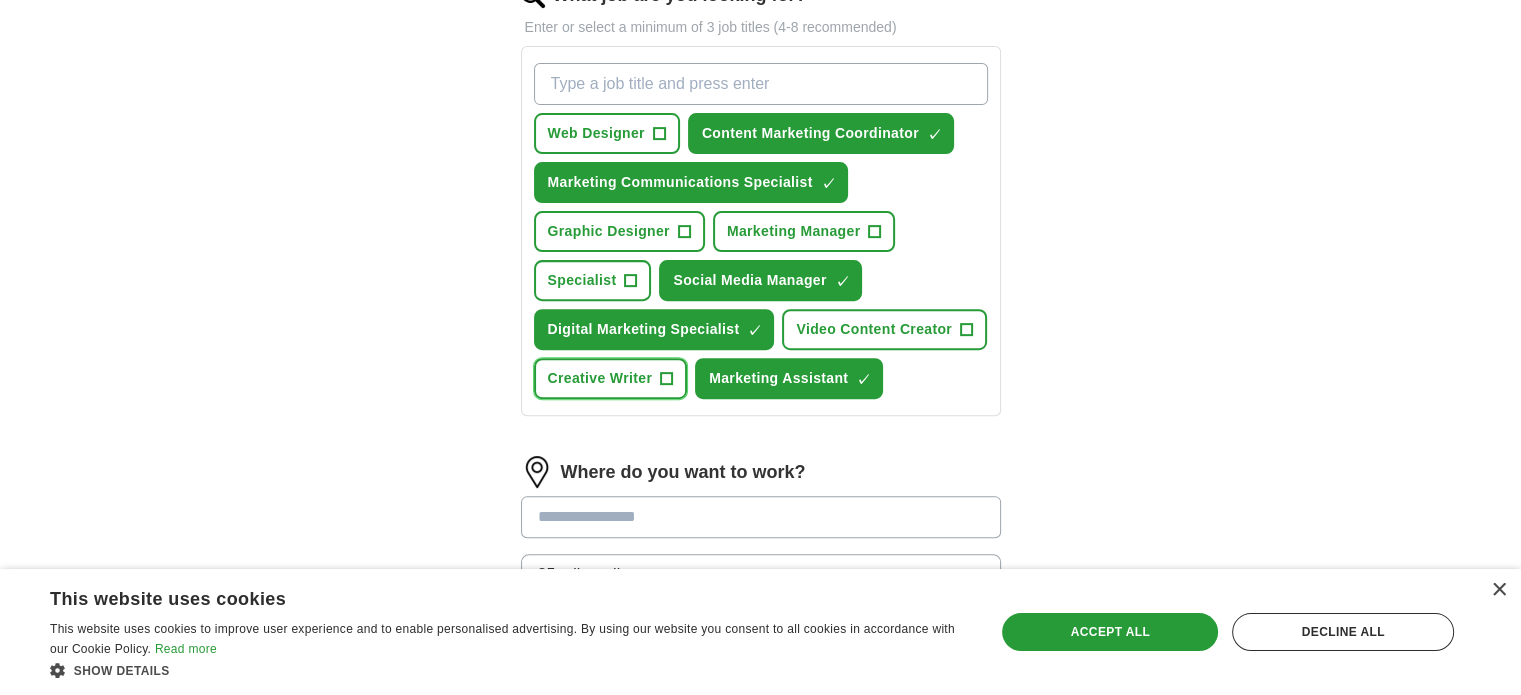 click on "Creative Writer +" at bounding box center [611, 378] 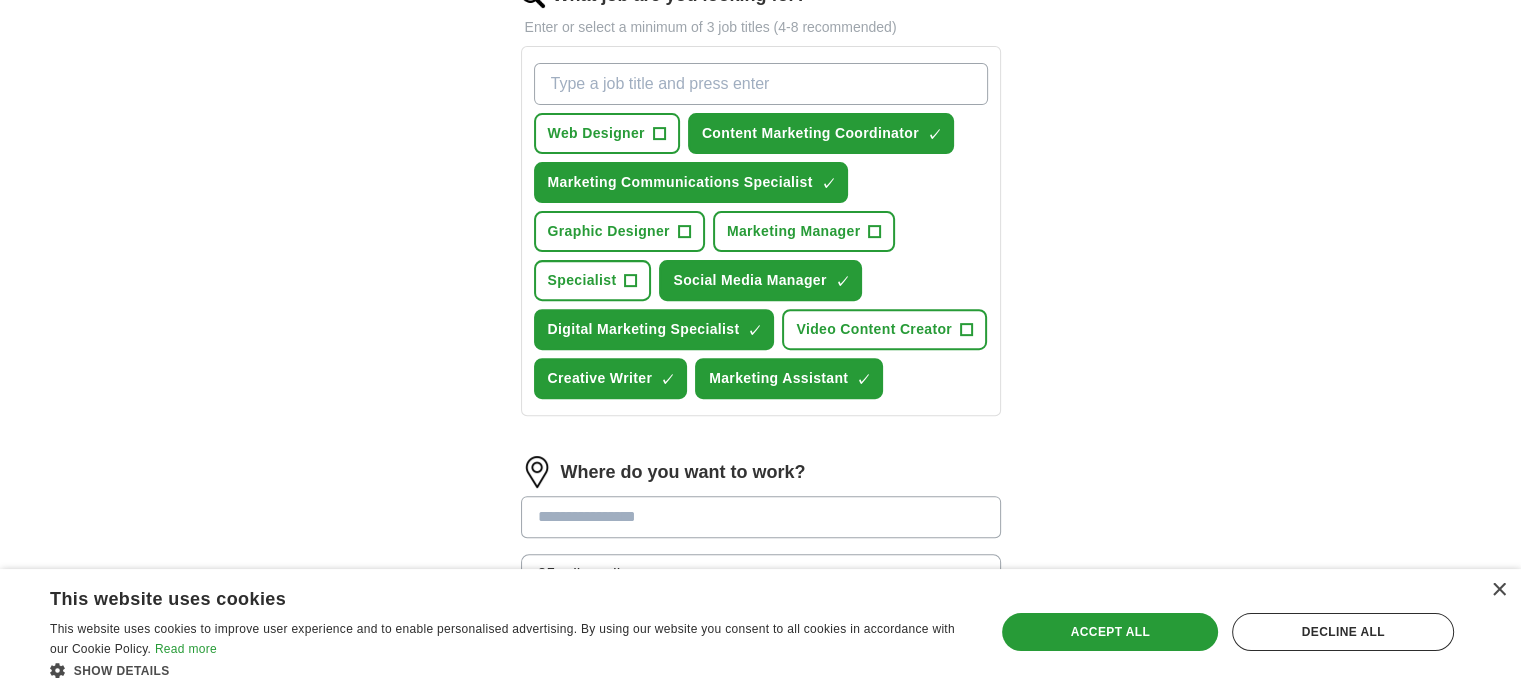 click on "What job are you looking for?" at bounding box center [761, 84] 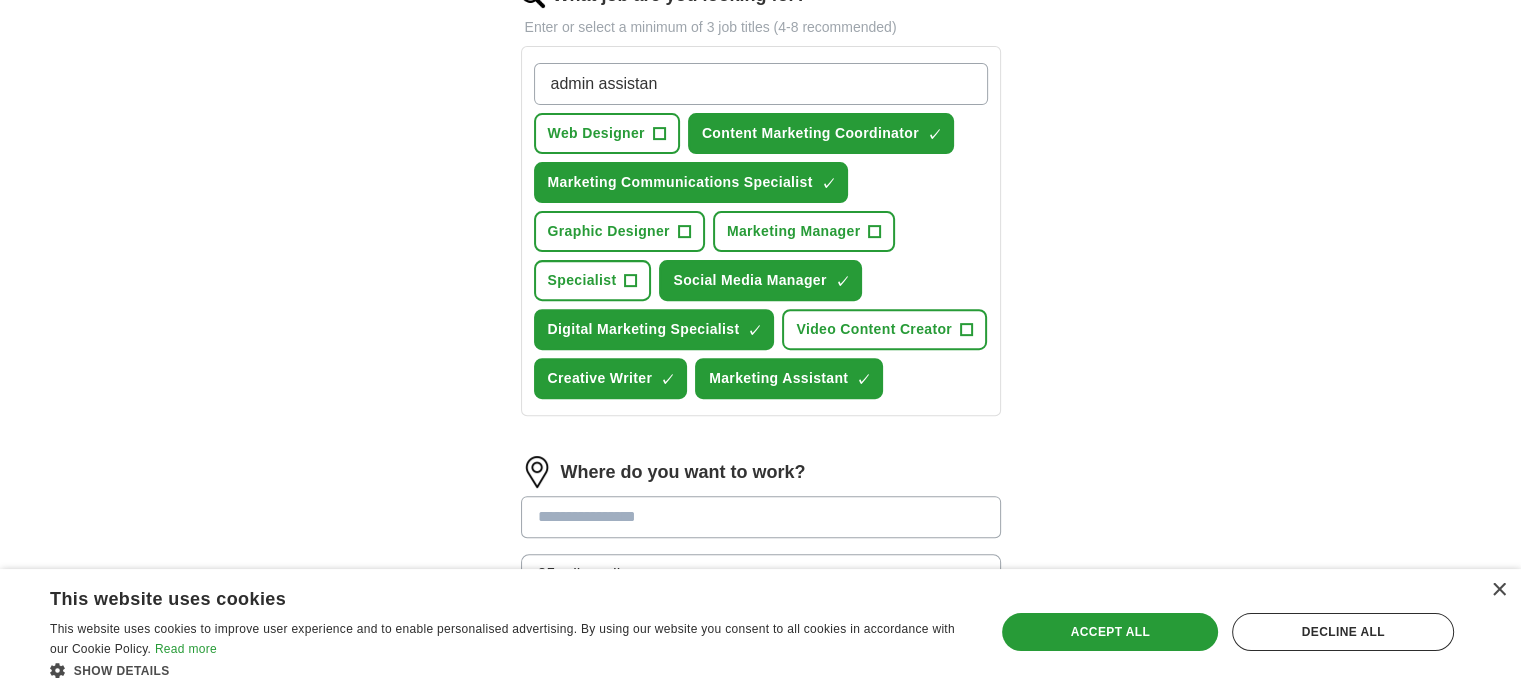 type on "admin assistant" 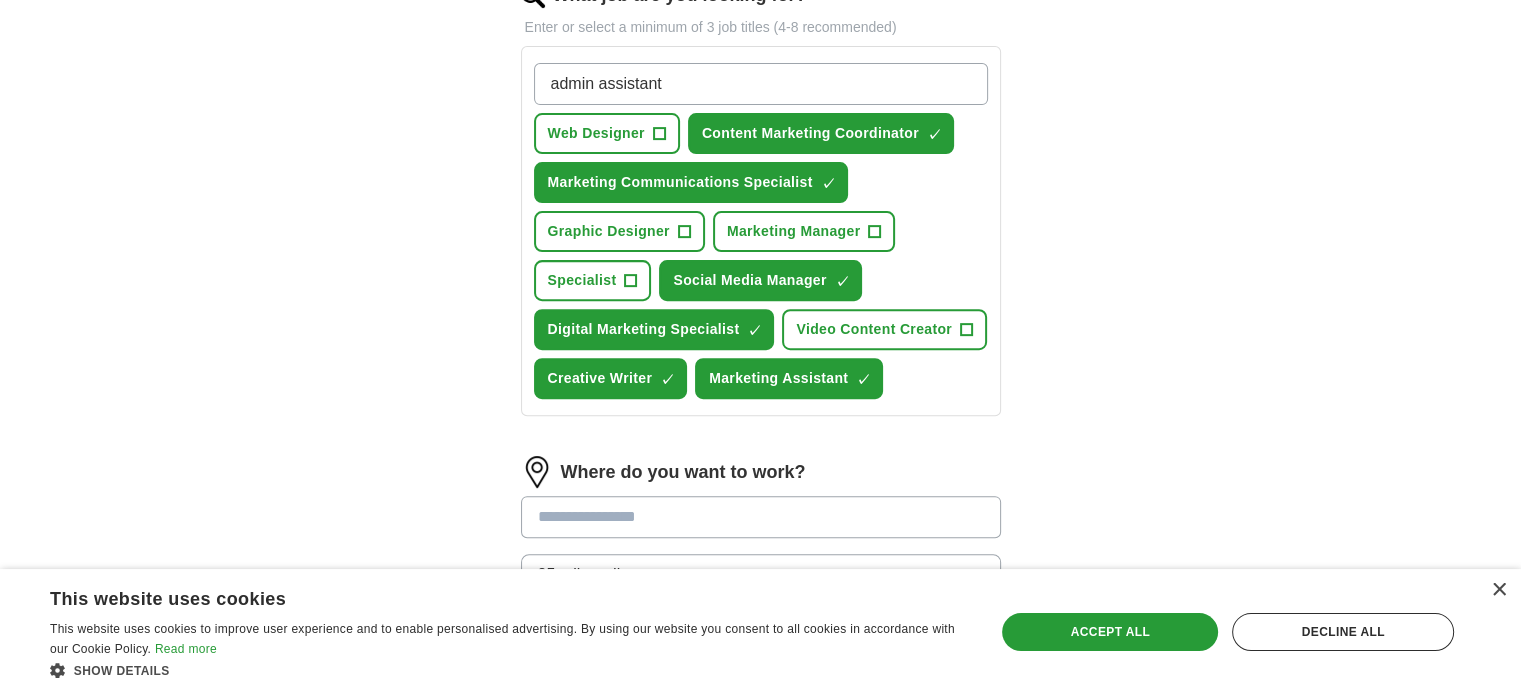 type 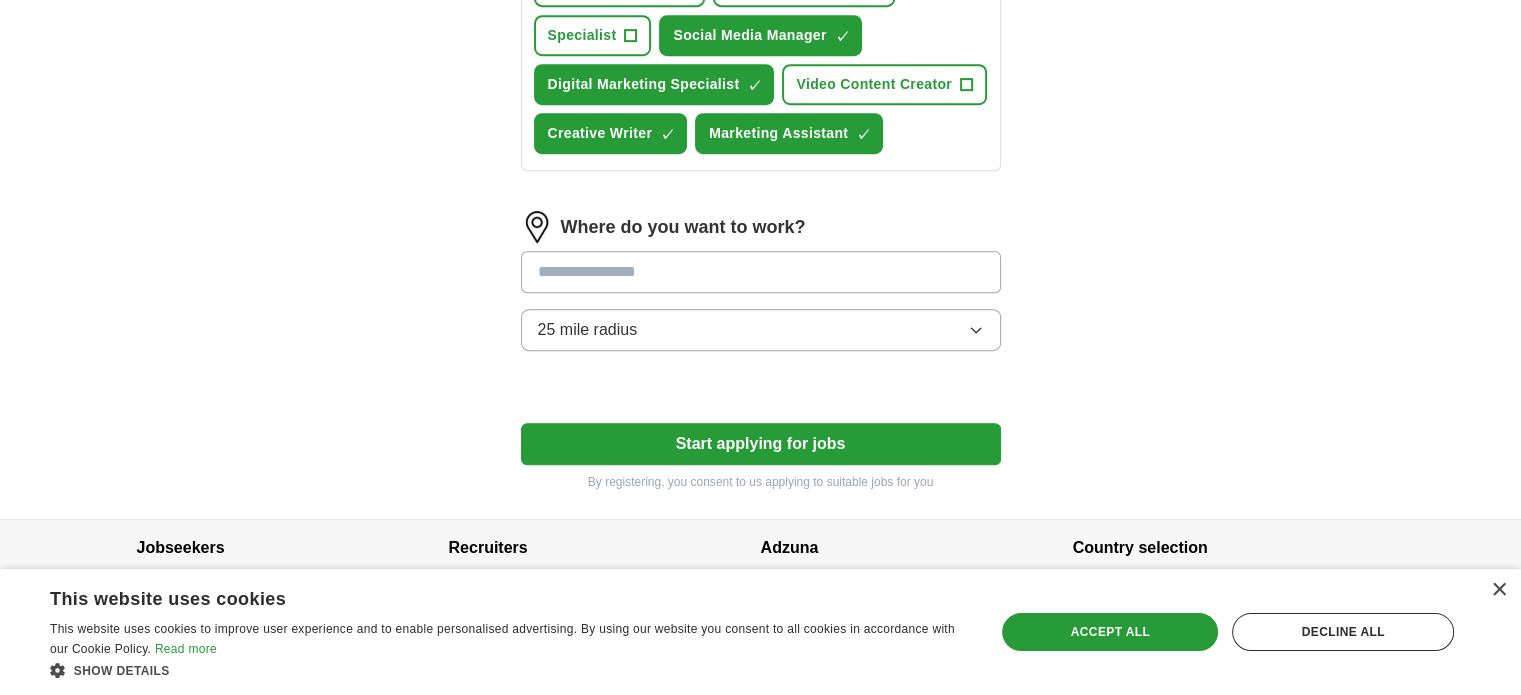 scroll, scrollTop: 986, scrollLeft: 0, axis: vertical 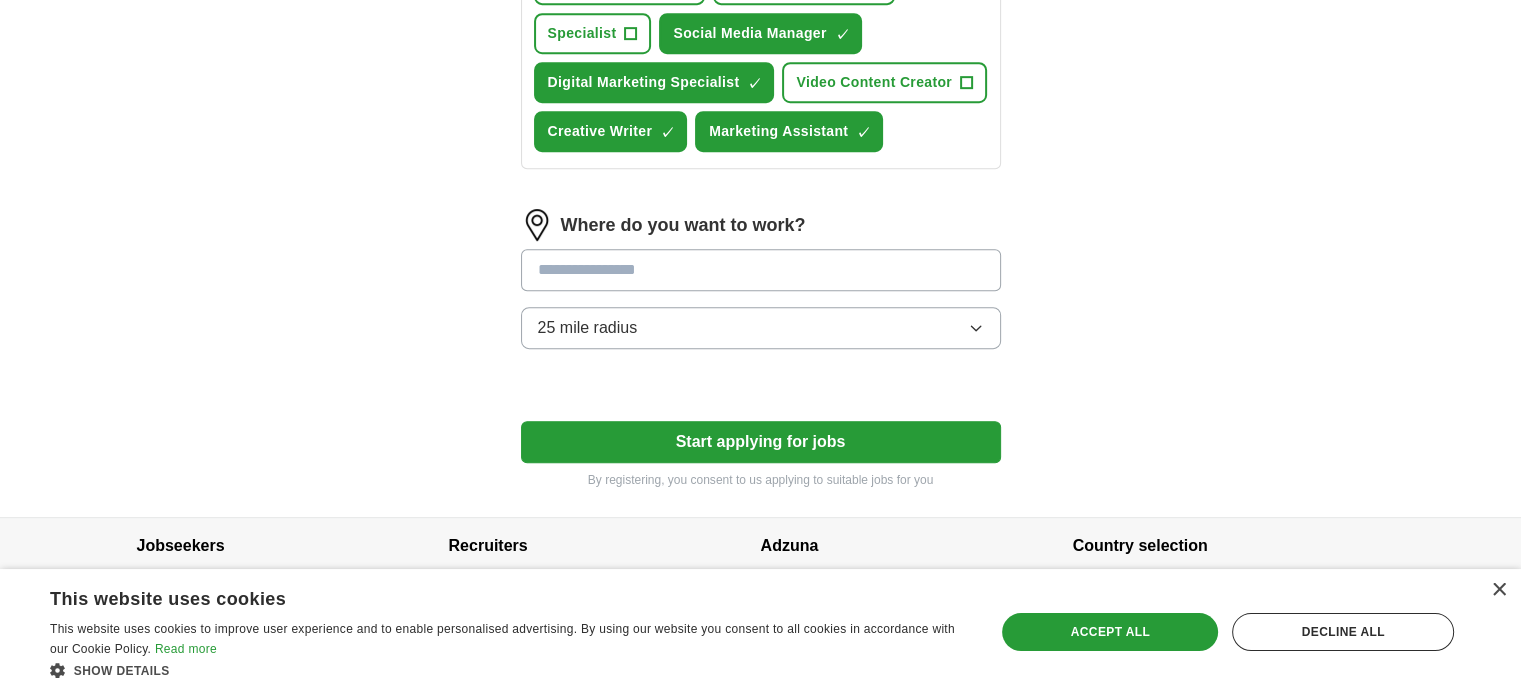 click at bounding box center (761, 270) 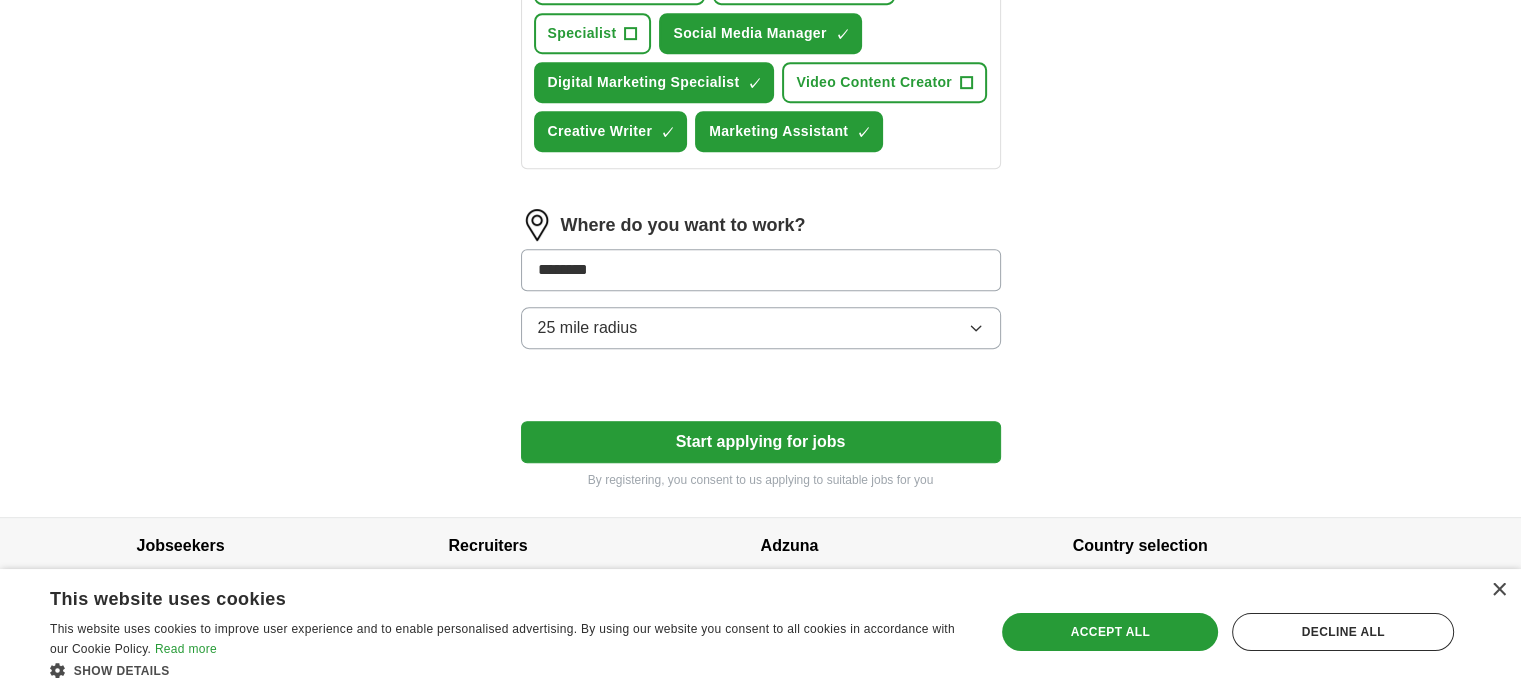 type on "********" 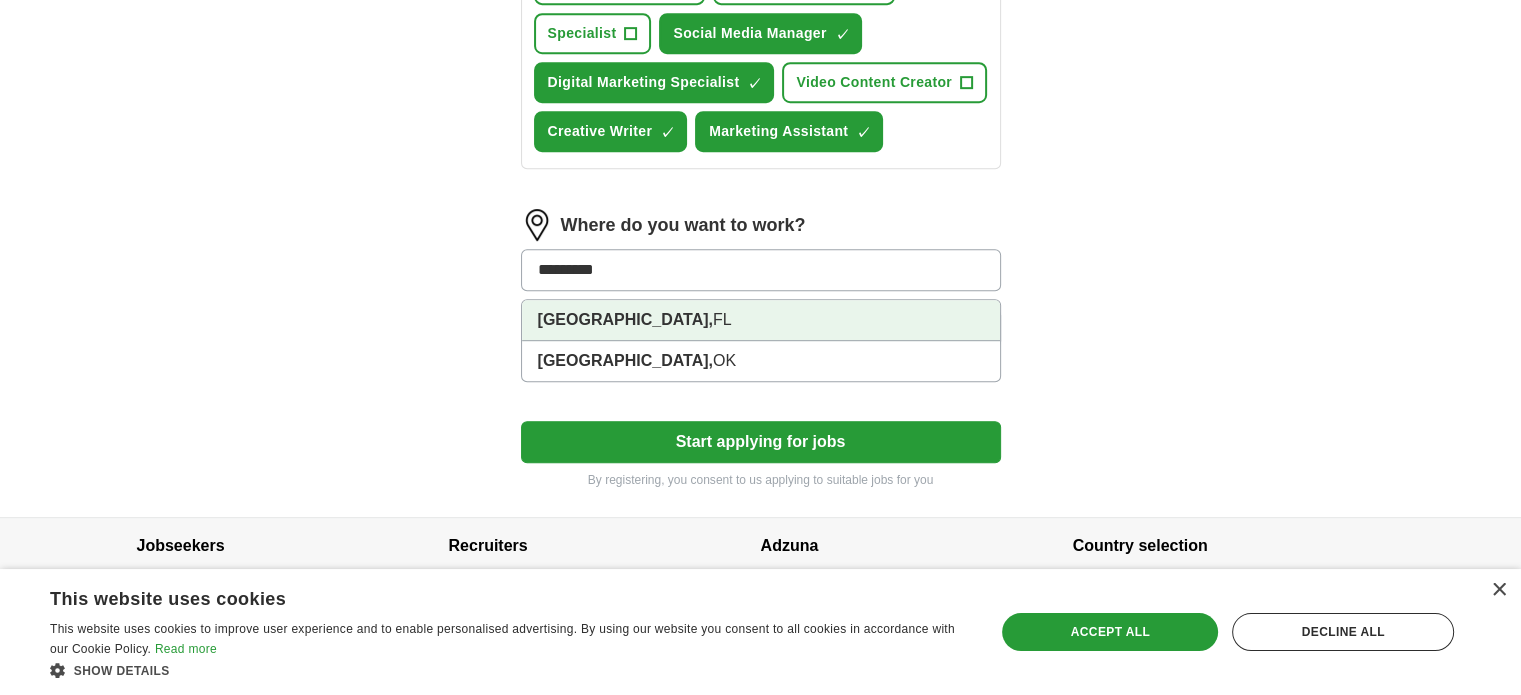 click on "[GEOGRAPHIC_DATA],  [GEOGRAPHIC_DATA]" at bounding box center (761, 320) 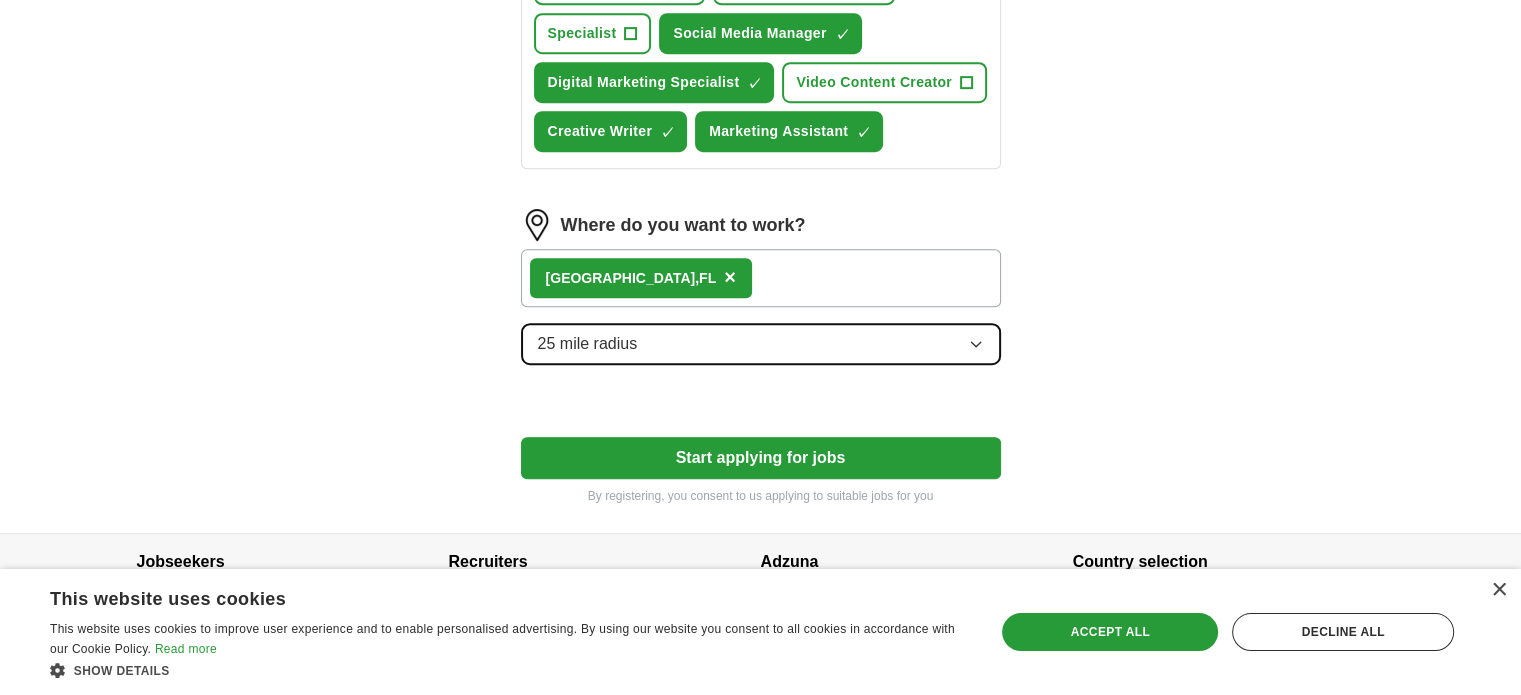 click on "25 mile radius" at bounding box center (761, 344) 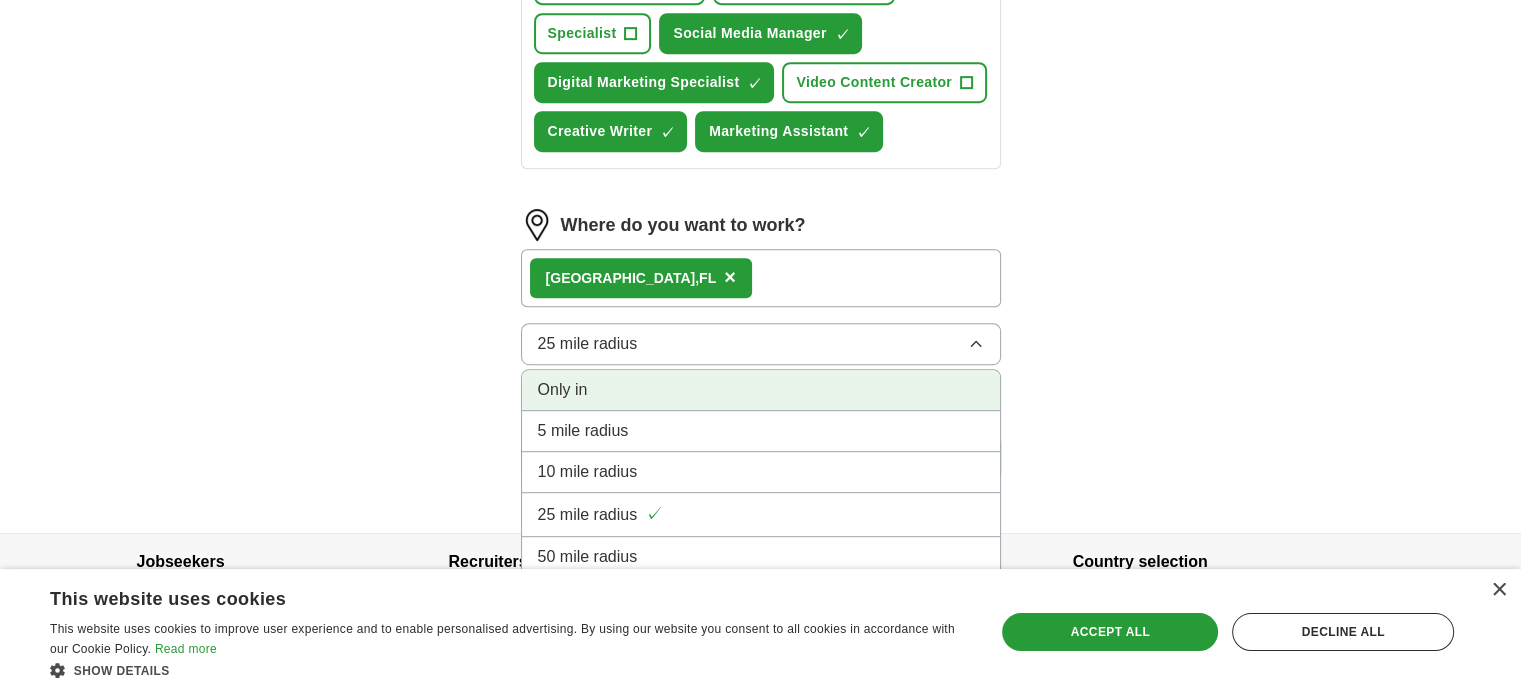 click on "Only in" at bounding box center (761, 390) 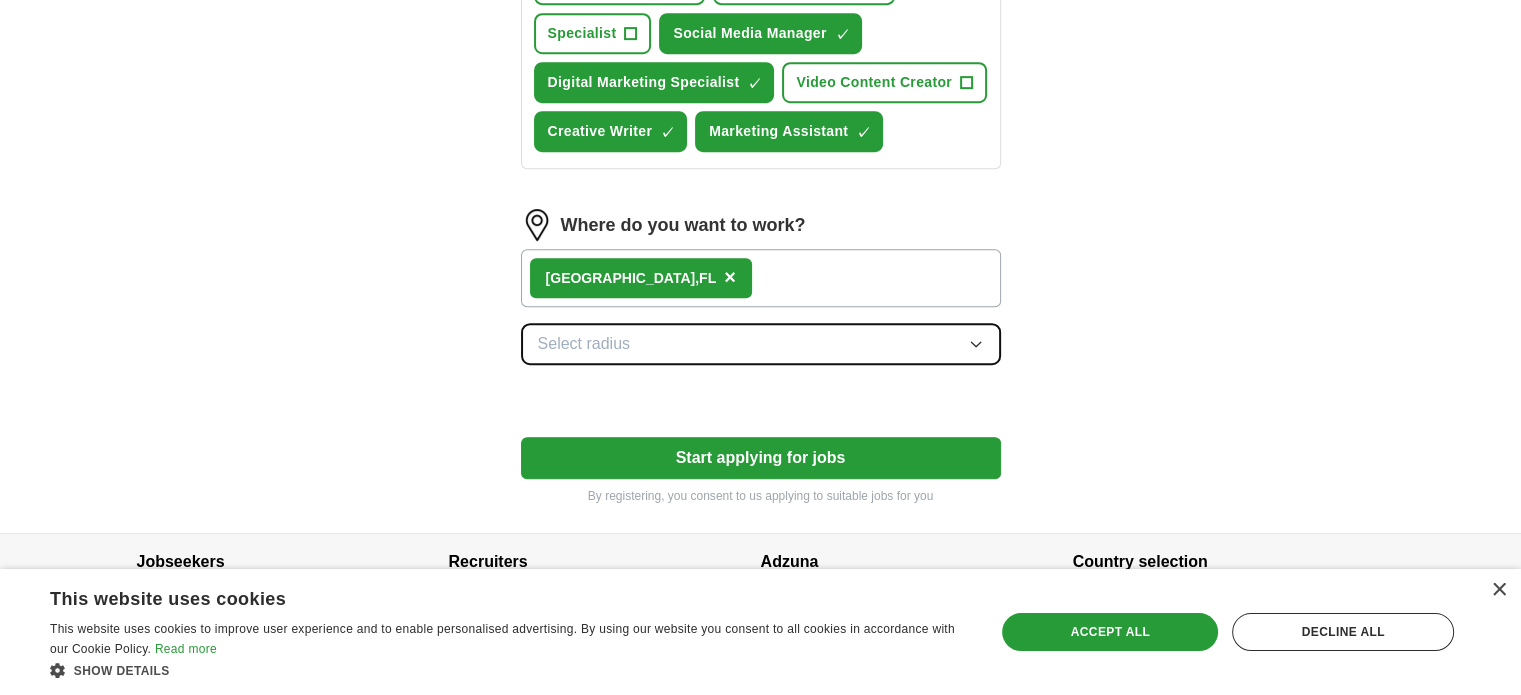 click on "Select radius" at bounding box center (761, 344) 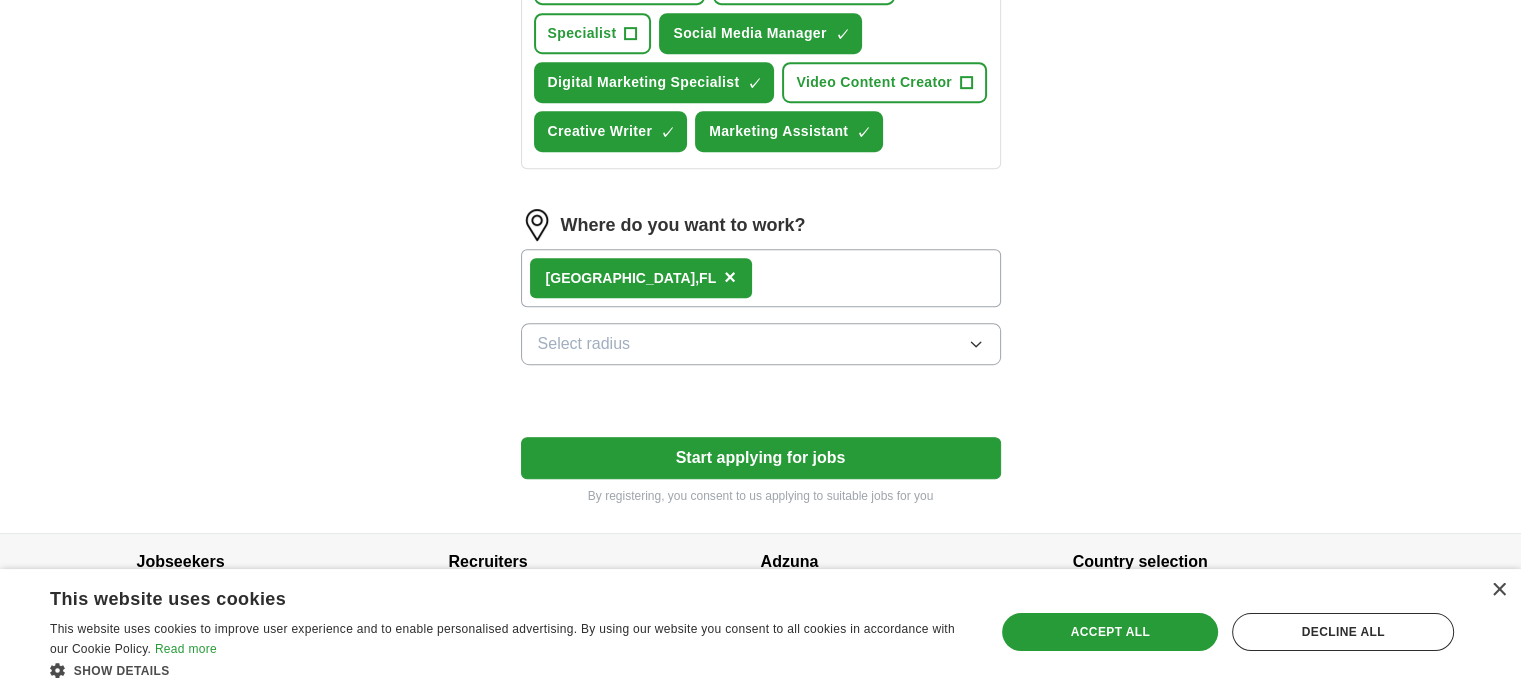 click on "ApplyIQ Let  ApplyIQ  do the hard work of searching and applying for jobs. Just tell us what you're looking for, and we'll do the rest. Select a resume Resume [PERSON_NAME].D.pdf [DATE] 02:08 Upload a different  resume By uploading your  resume  you agree to our   T&Cs   and   Privacy Notice . First Name ***** Last Name ******** What job are you looking for? Enter or select a minimum of 3 job titles (4-8 recommended) admin assistant ✓ × Web Designer + Content Marketing Coordinator ✓ × Marketing Communications Specialist ✓ × Graphic Designer + Marketing Manager + Specialist + Social Media Manager ✓ × Digital Marketing Specialist ✓ × Video Content Creator + Creative Writer ✓ × Marketing Assistant ✓ × Where do you want to work? [GEOGRAPHIC_DATA],  [GEOGRAPHIC_DATA] × Select radius Start applying for jobs By registering, you consent to us applying to suitable jobs for you" at bounding box center [761, -196] 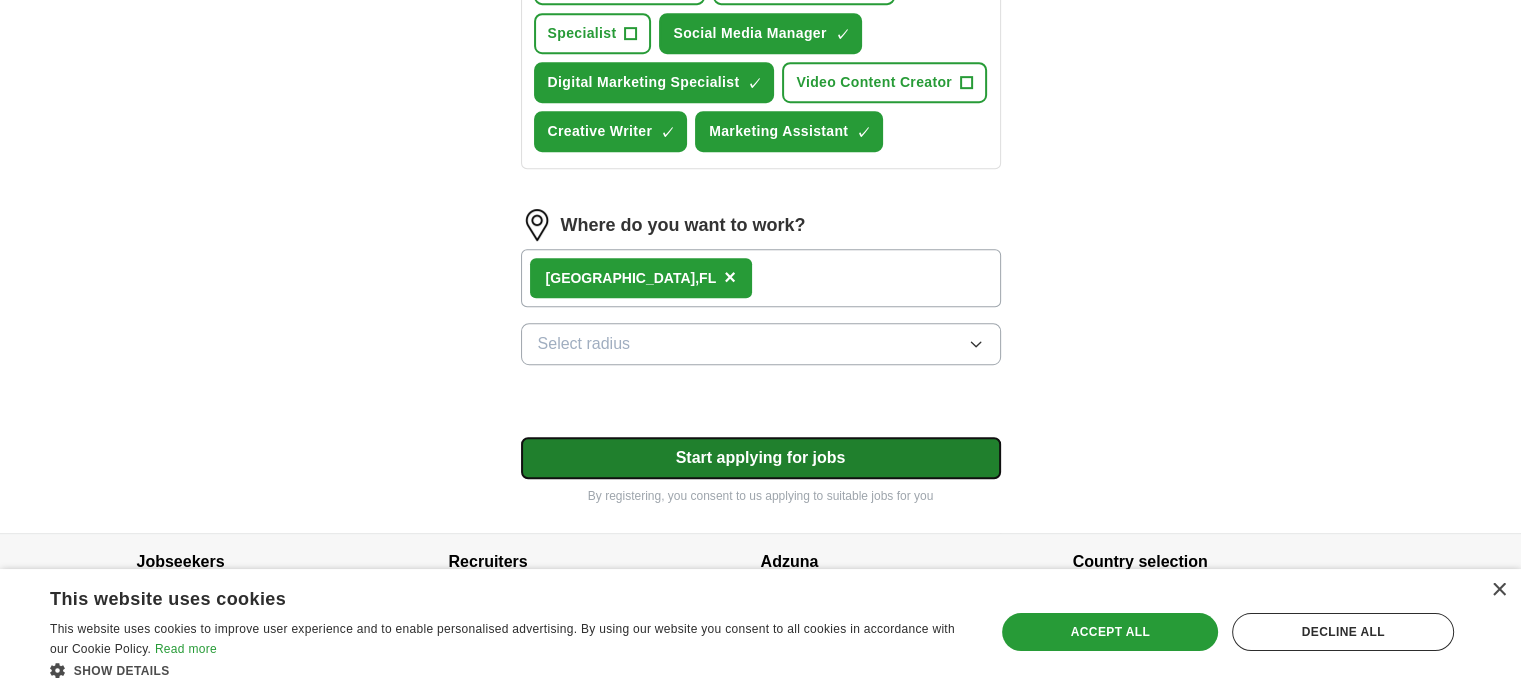 click on "Start applying for jobs" at bounding box center (761, 458) 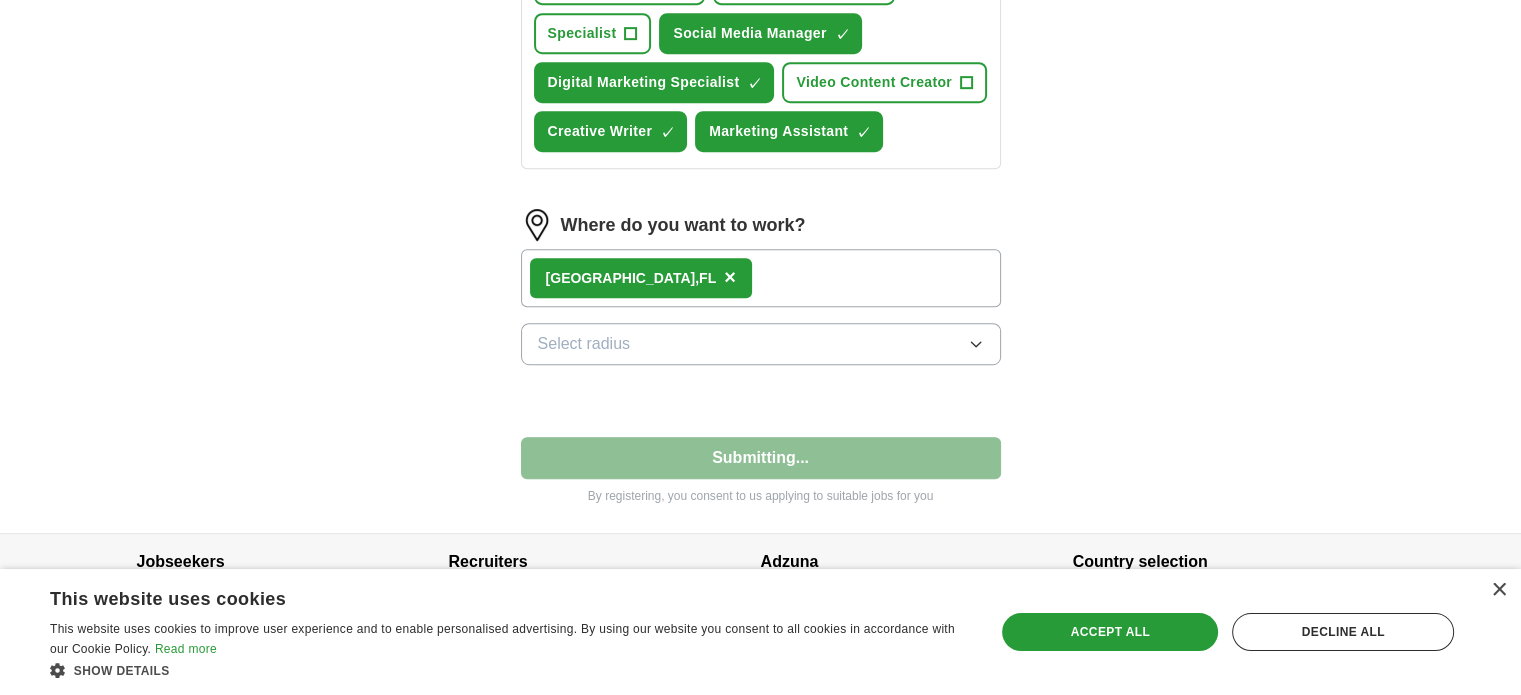 select on "**" 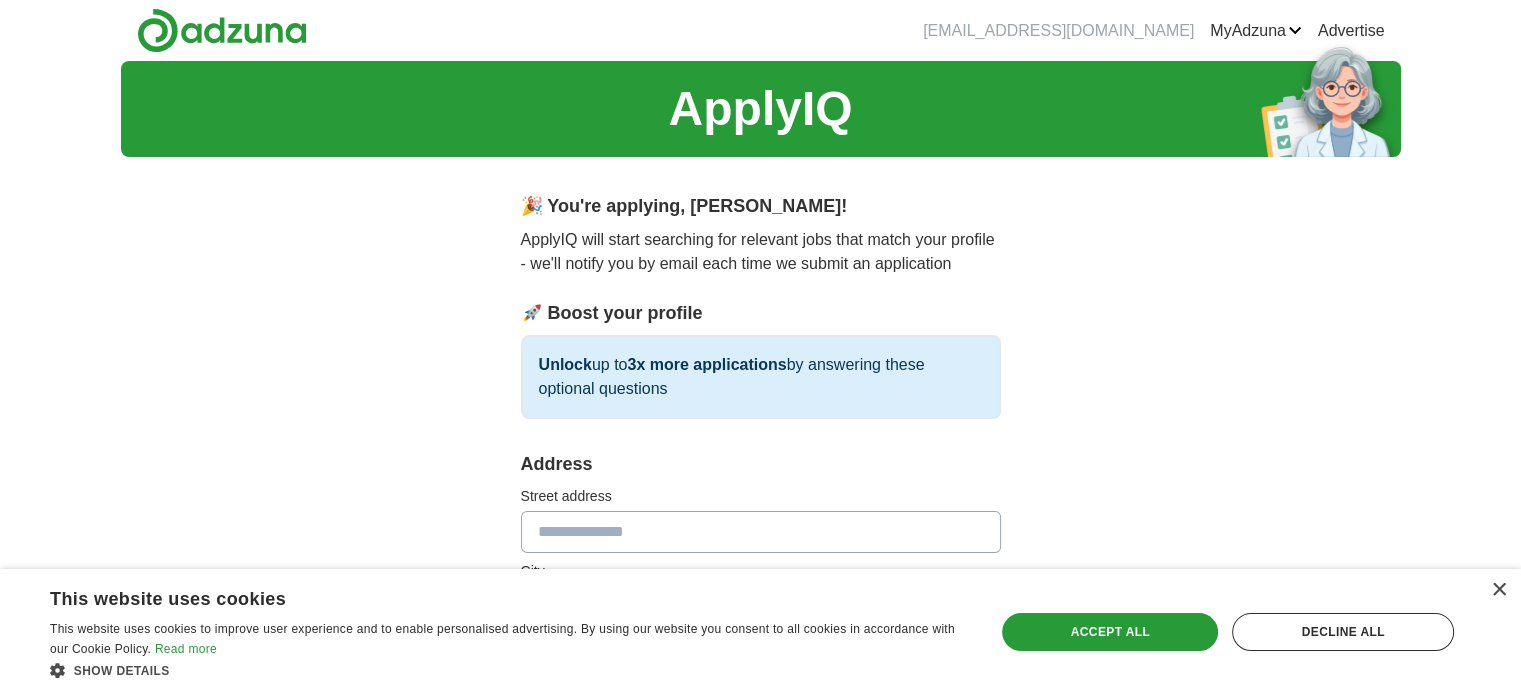 scroll, scrollTop: 212, scrollLeft: 0, axis: vertical 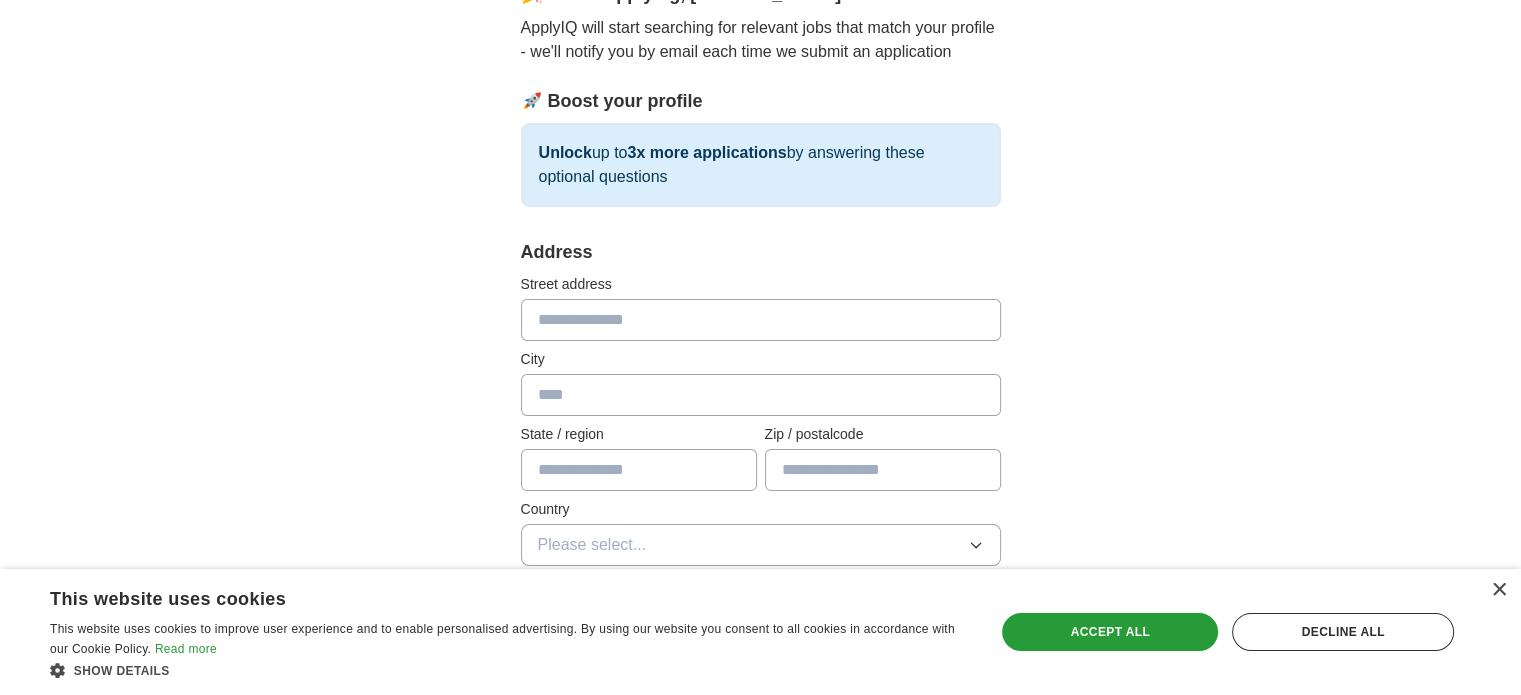 click at bounding box center (761, 320) 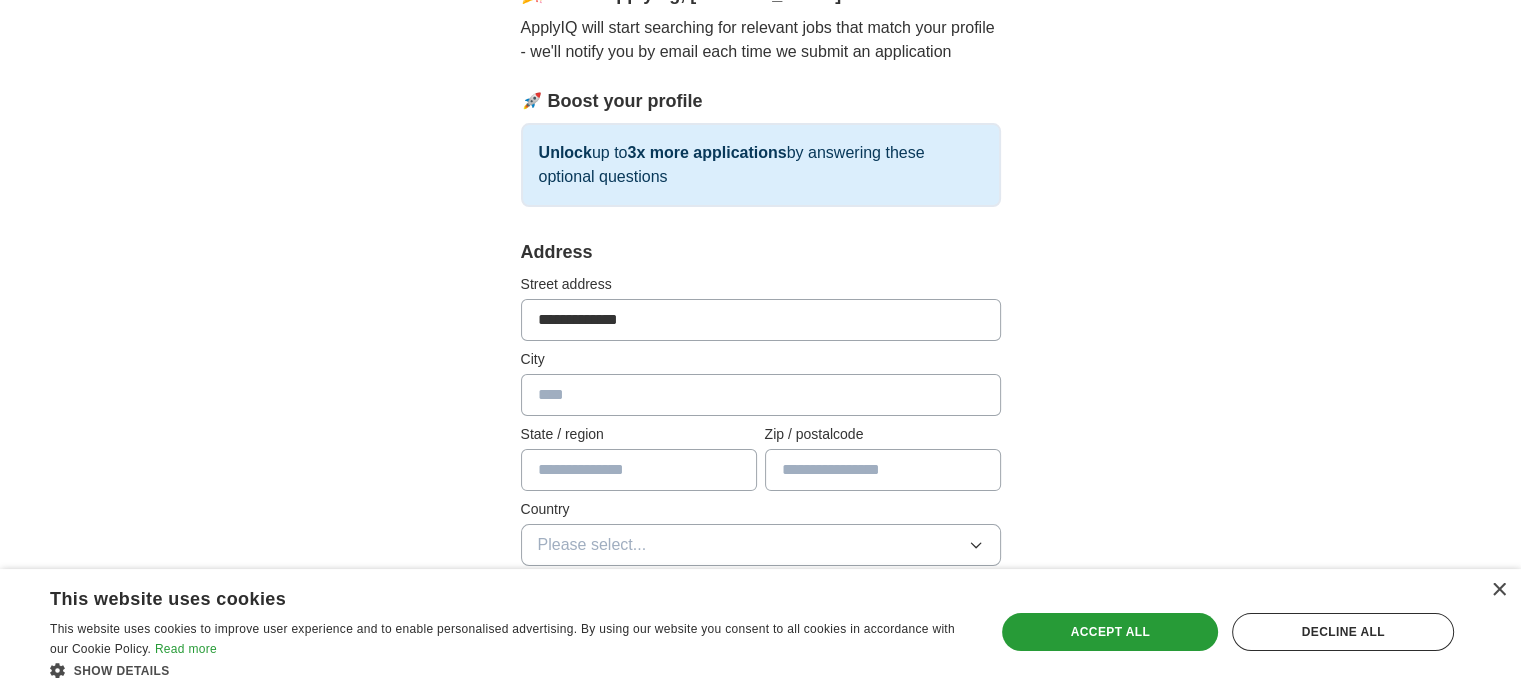 type on "*******" 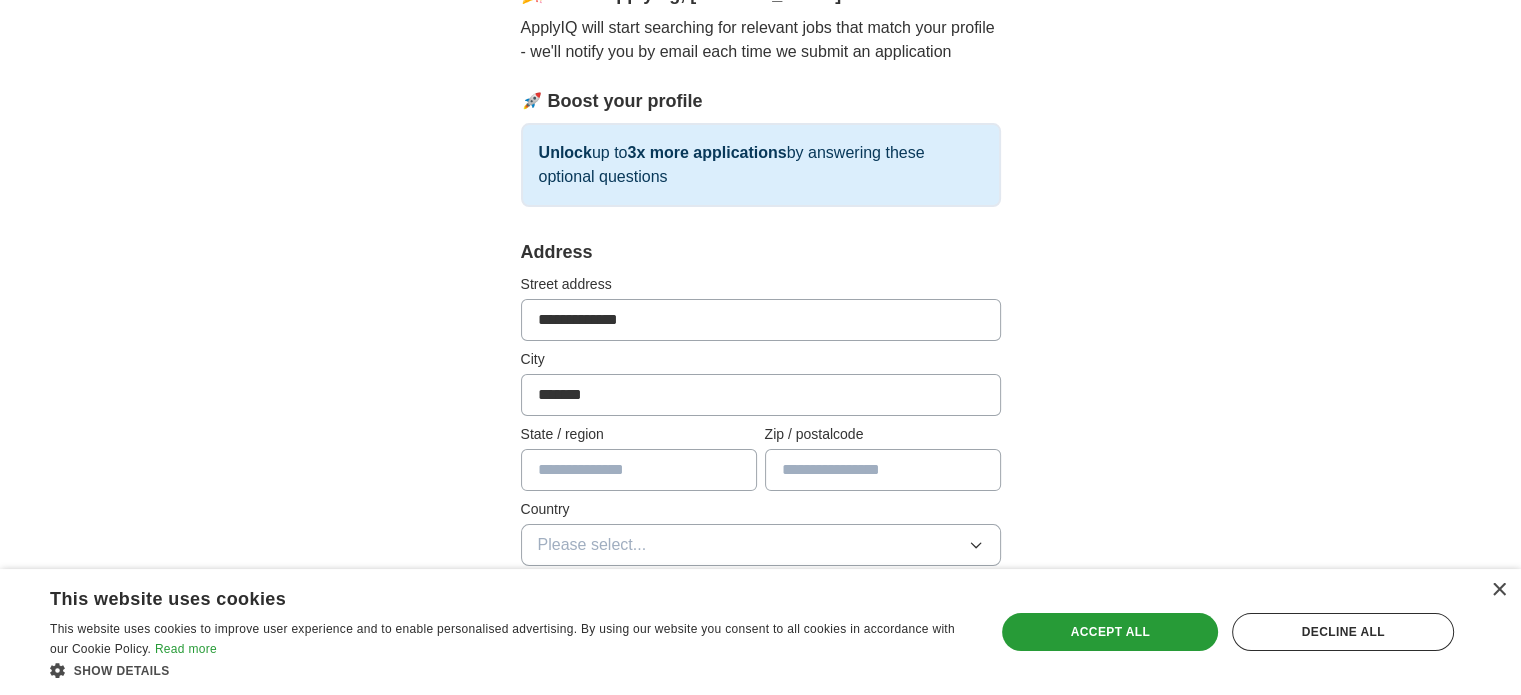 type on "*******" 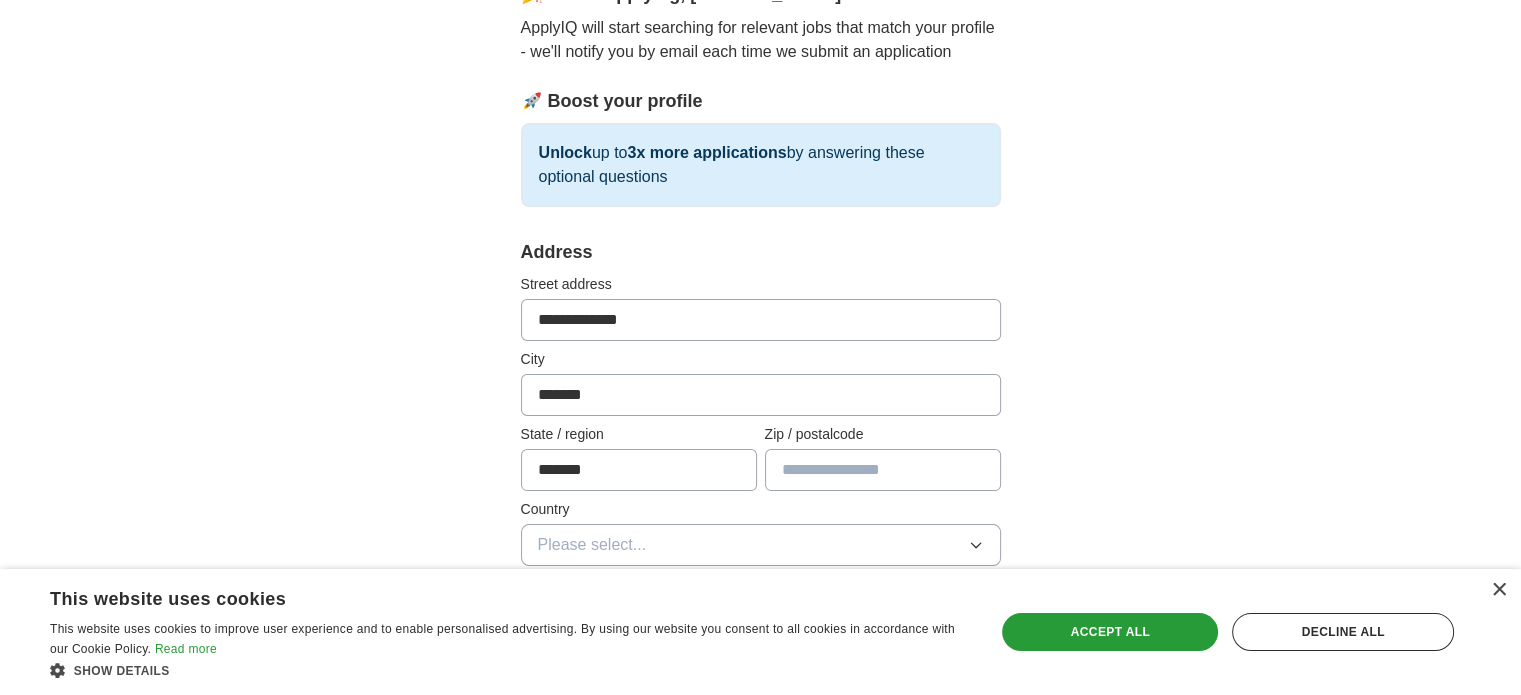 type on "**********" 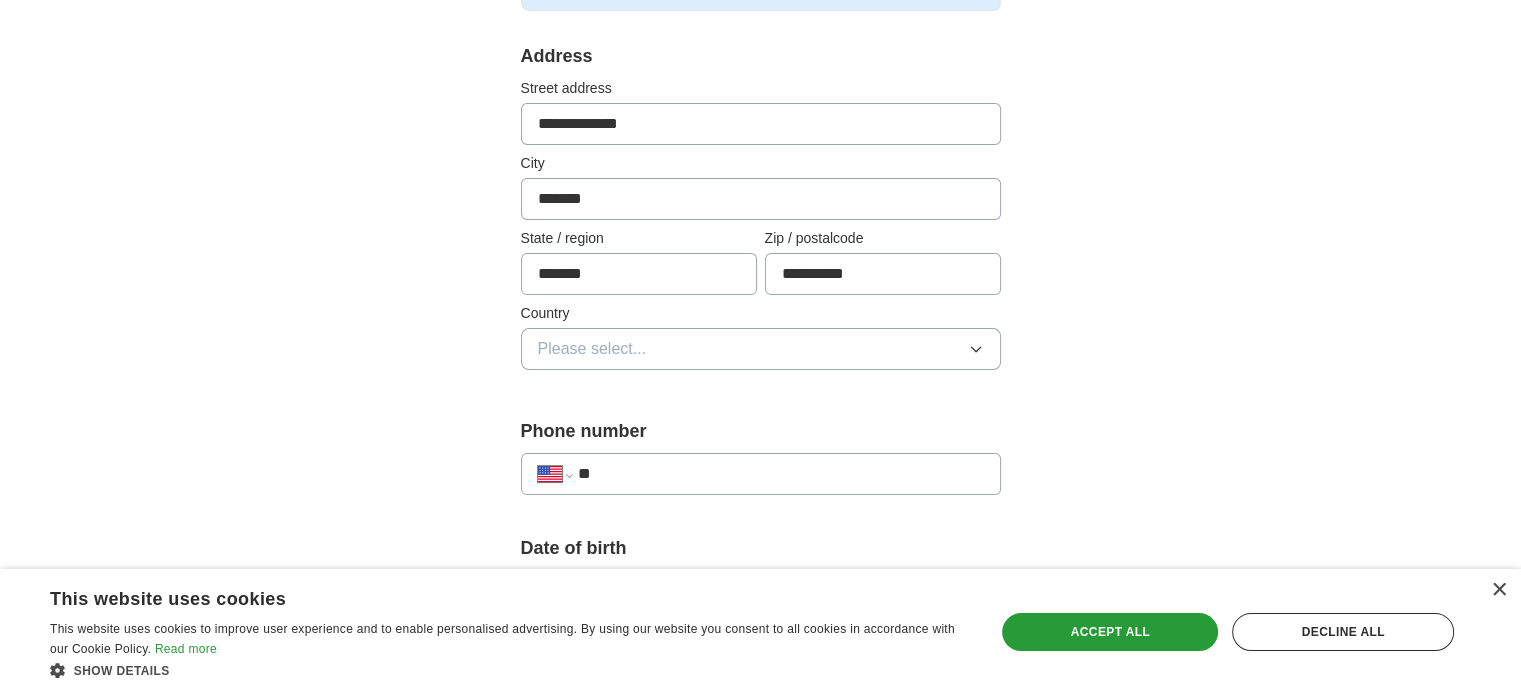 scroll, scrollTop: 510, scrollLeft: 0, axis: vertical 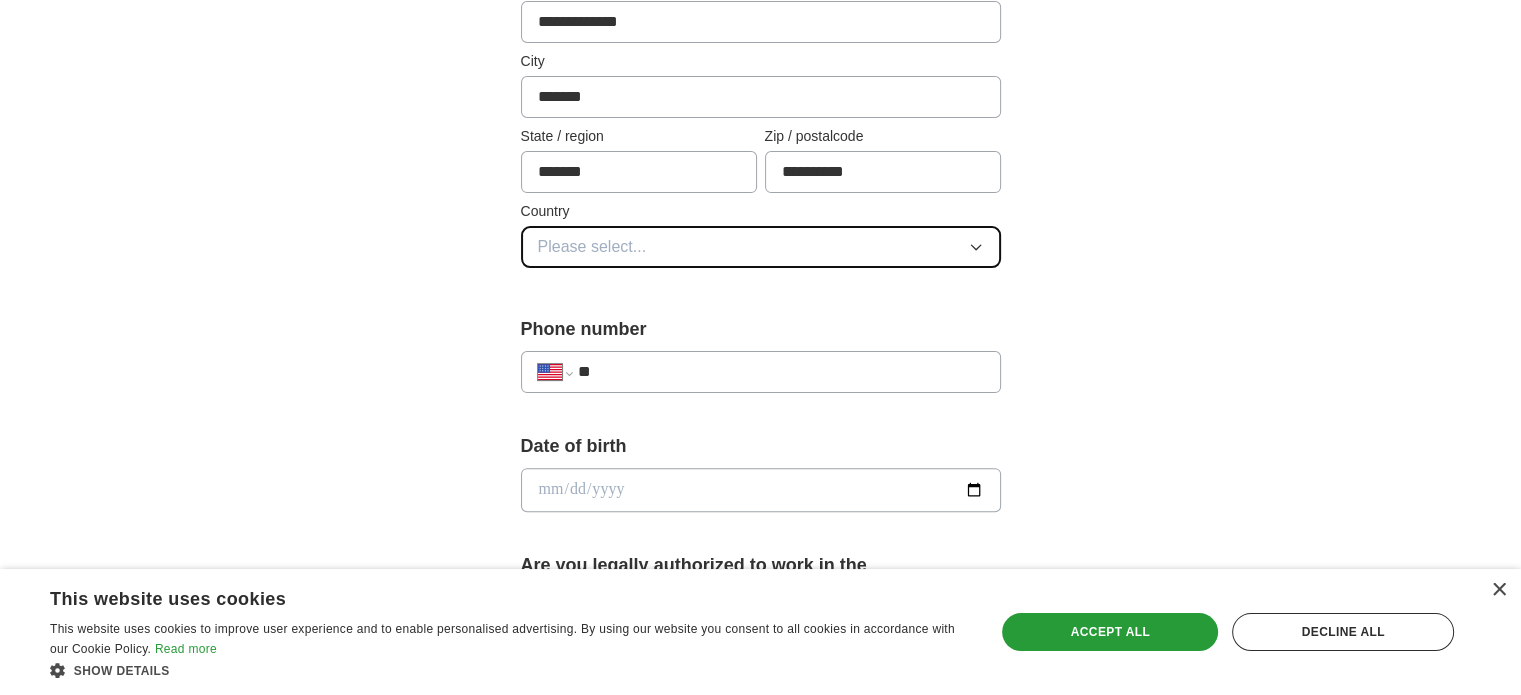click on "Please select..." at bounding box center (761, 247) 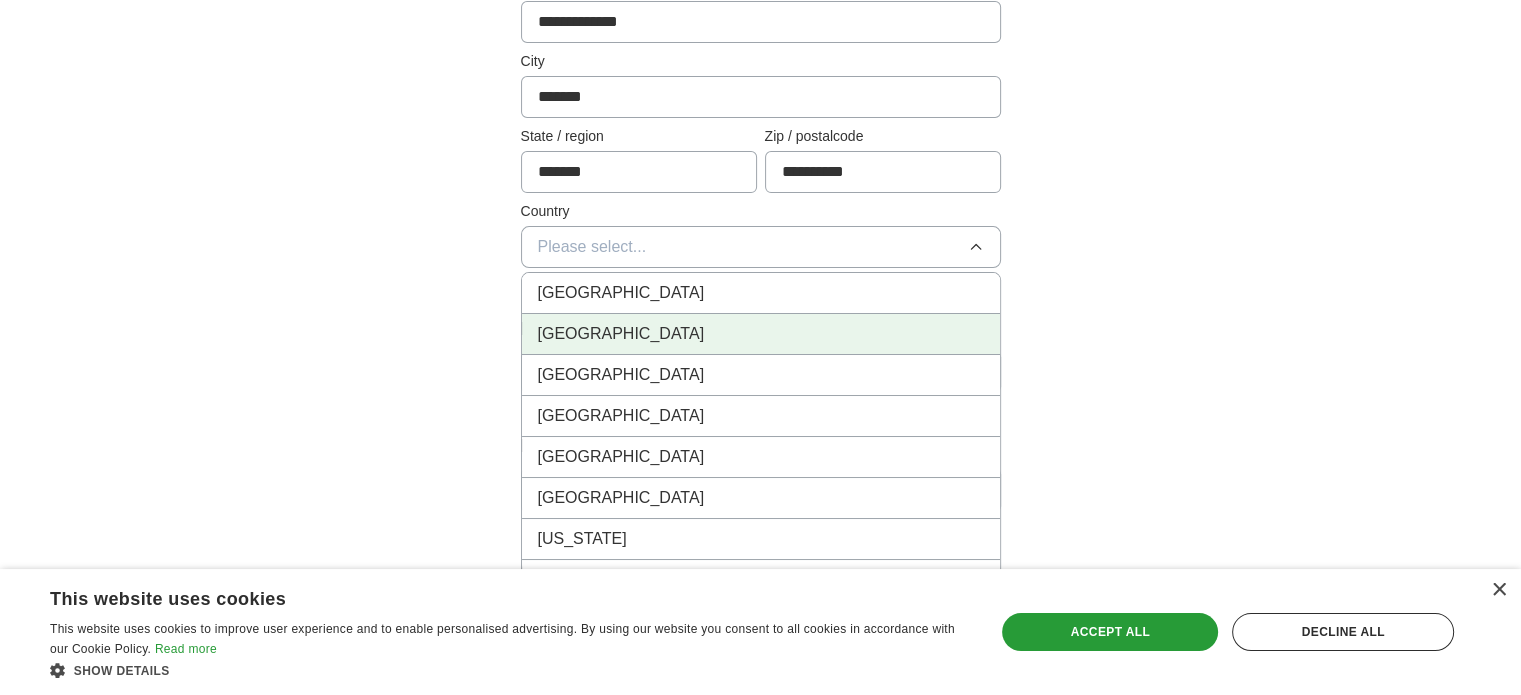 click on "[GEOGRAPHIC_DATA]" at bounding box center [761, 334] 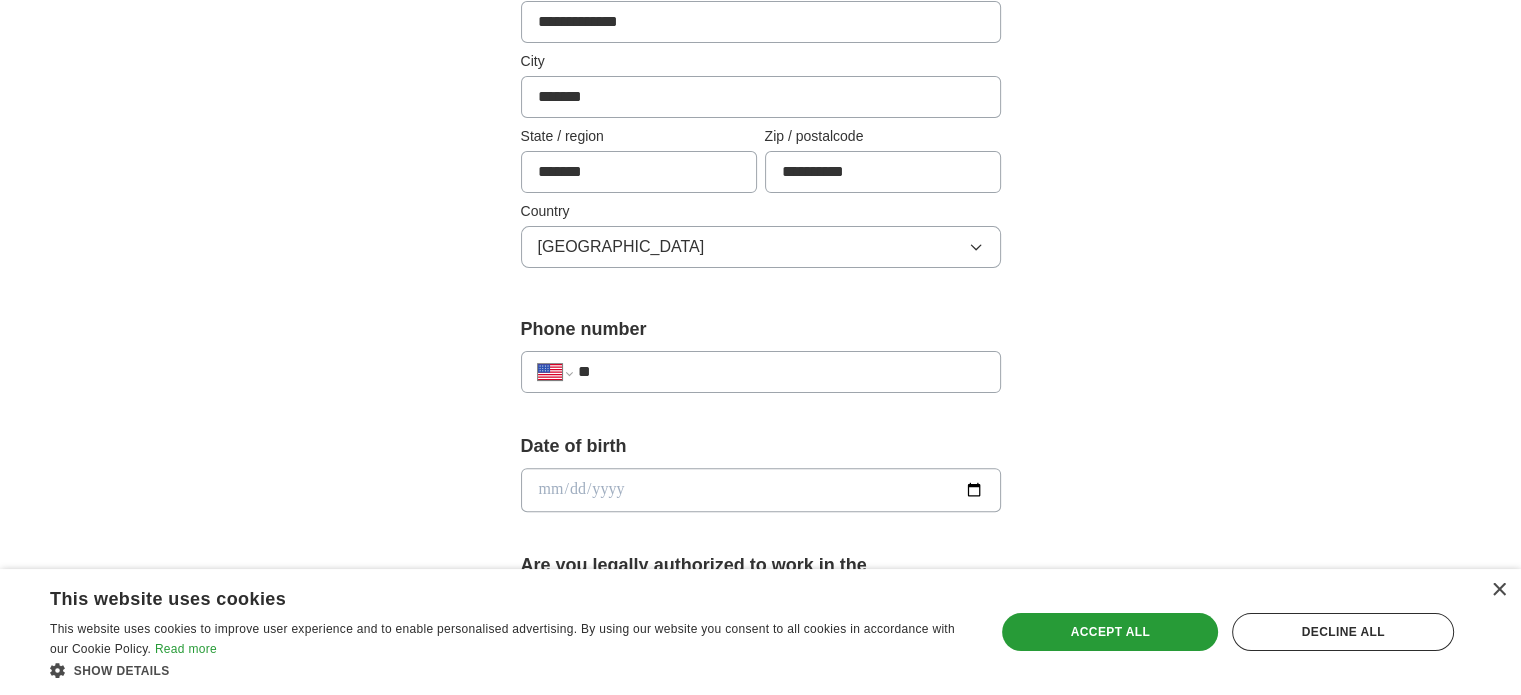 click on "**********" at bounding box center [761, 372] 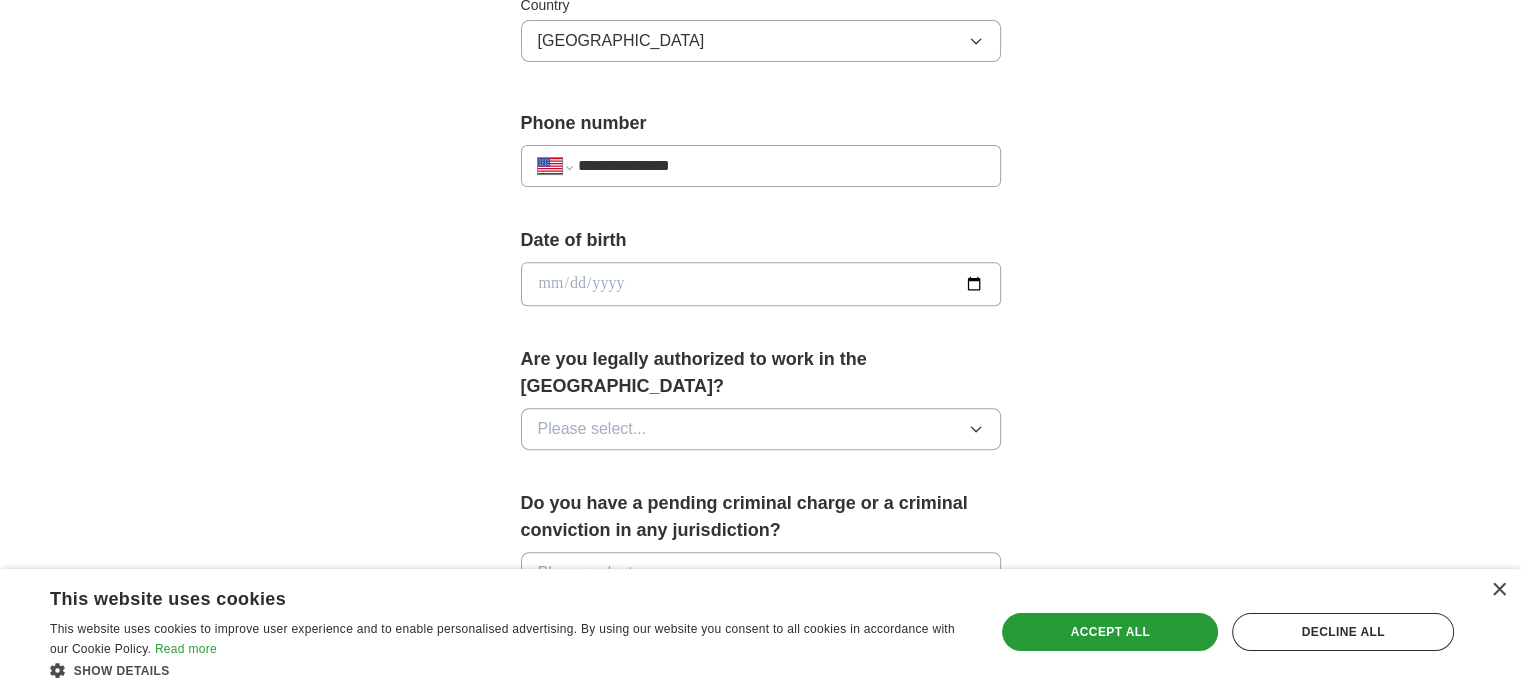 scroll, scrollTop: 732, scrollLeft: 0, axis: vertical 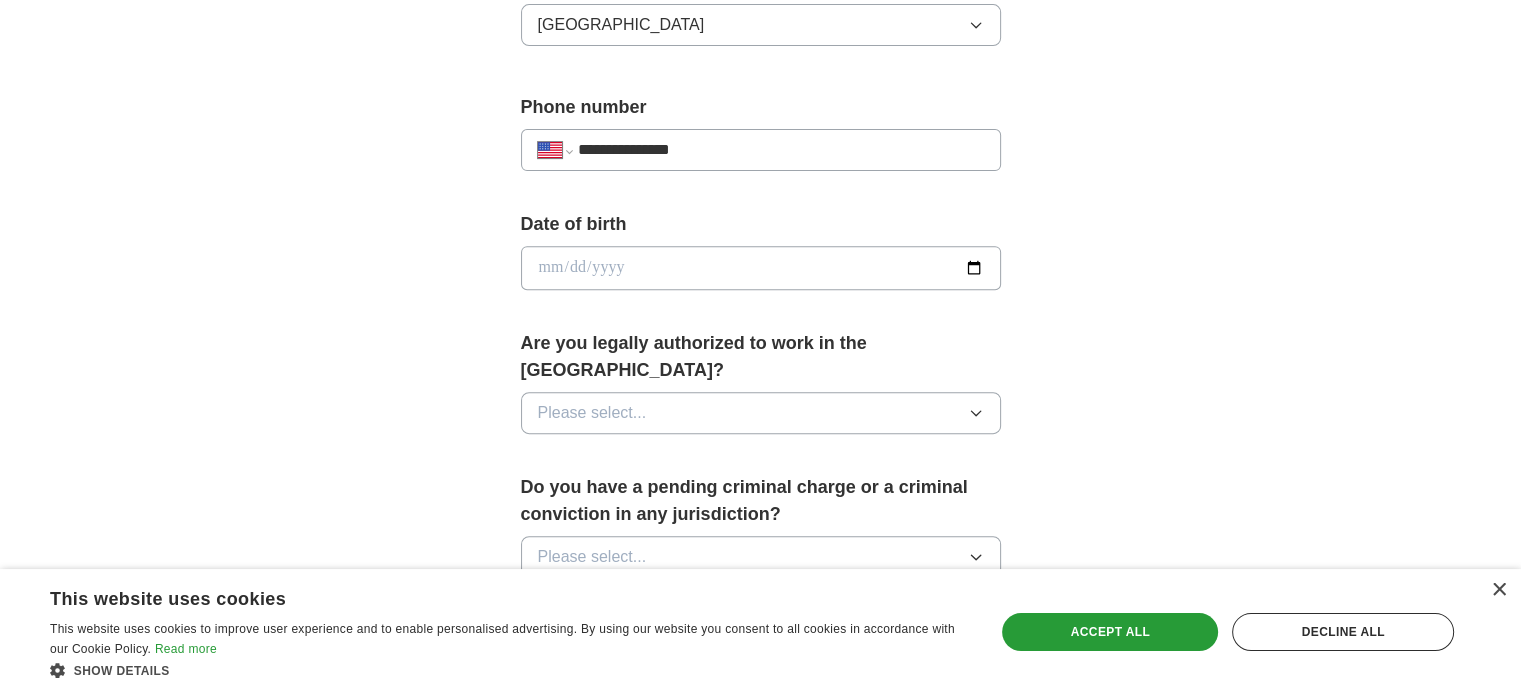 type on "**********" 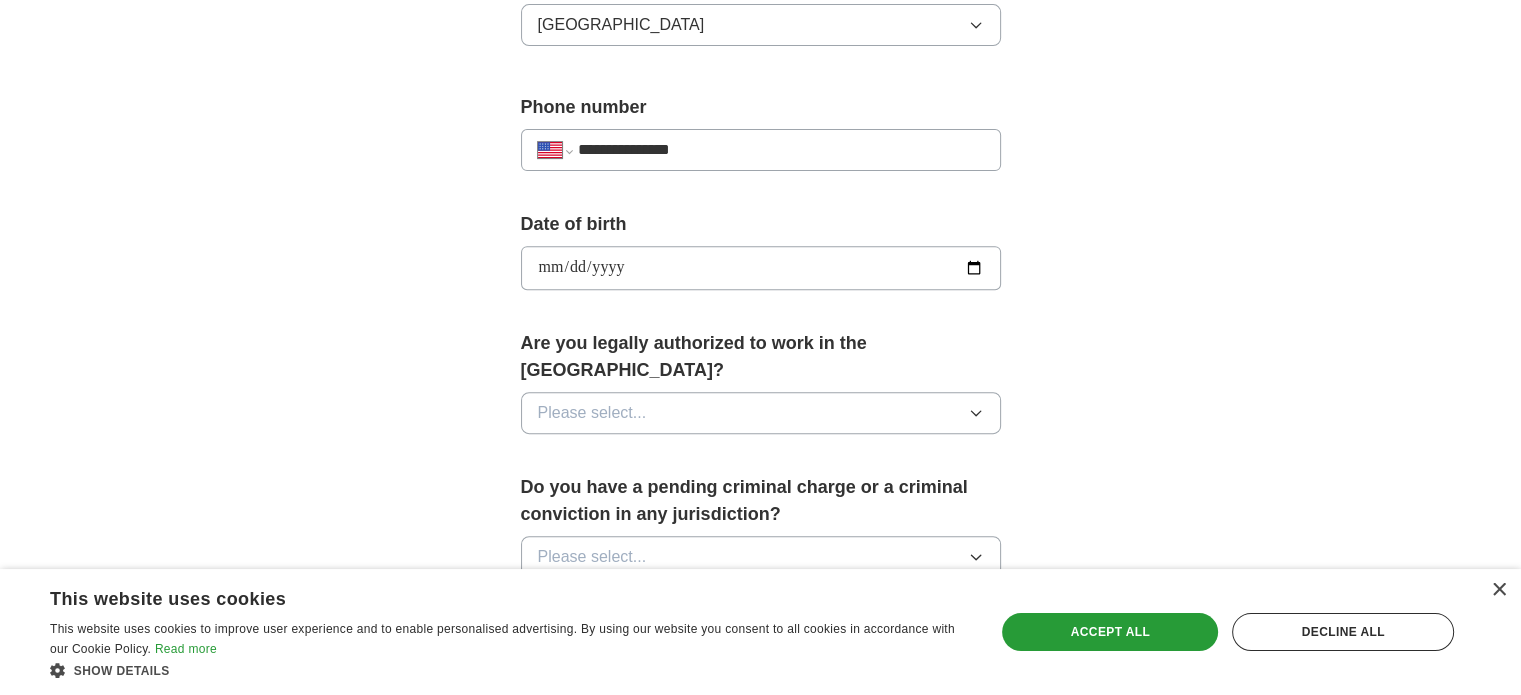 type on "**********" 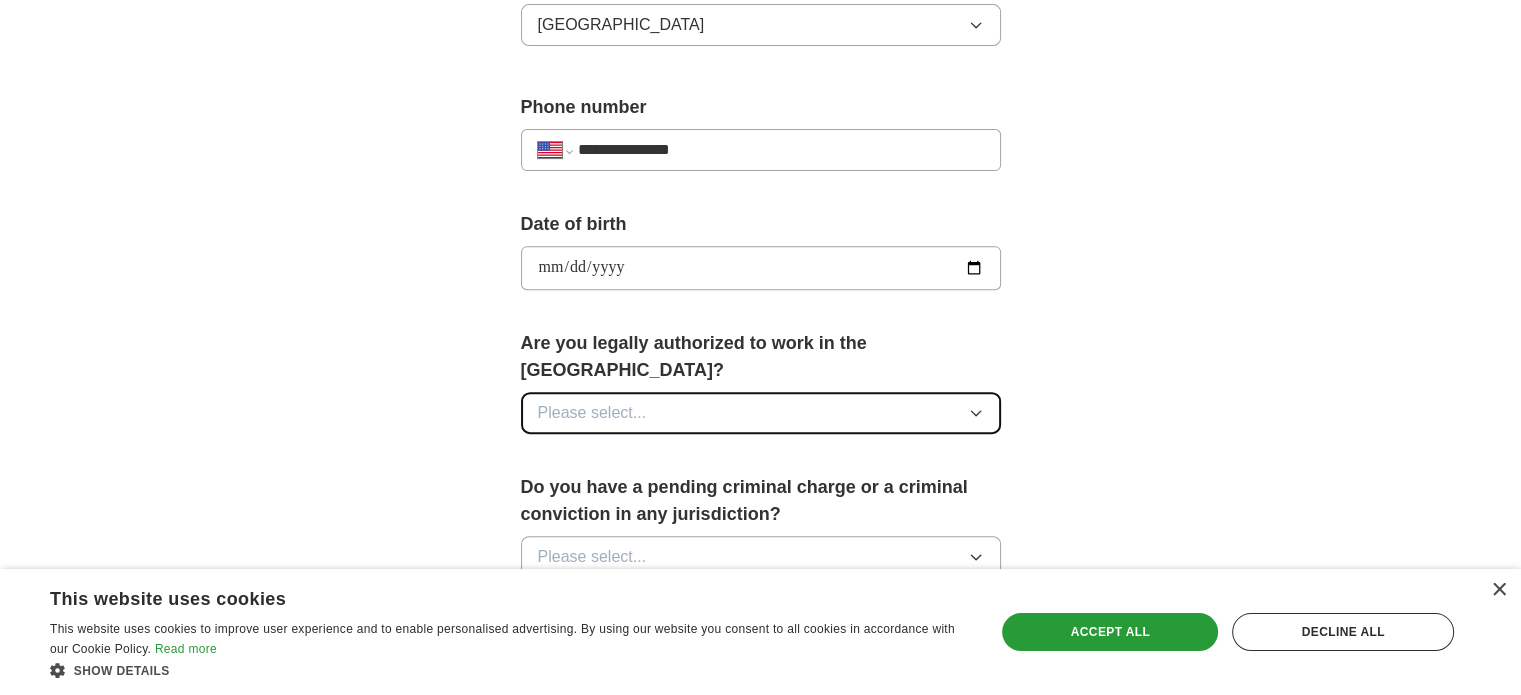 click on "Please select..." at bounding box center (761, 413) 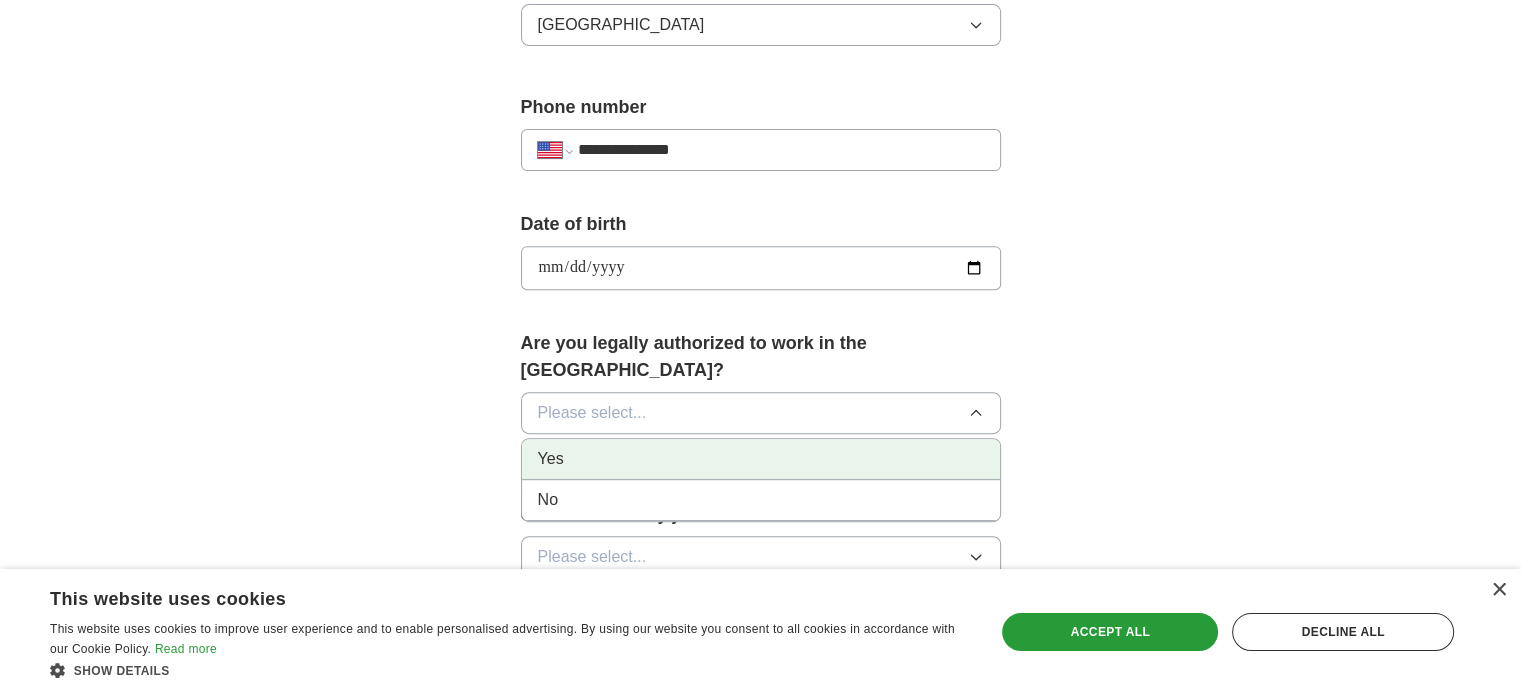 click on "Yes" at bounding box center [761, 459] 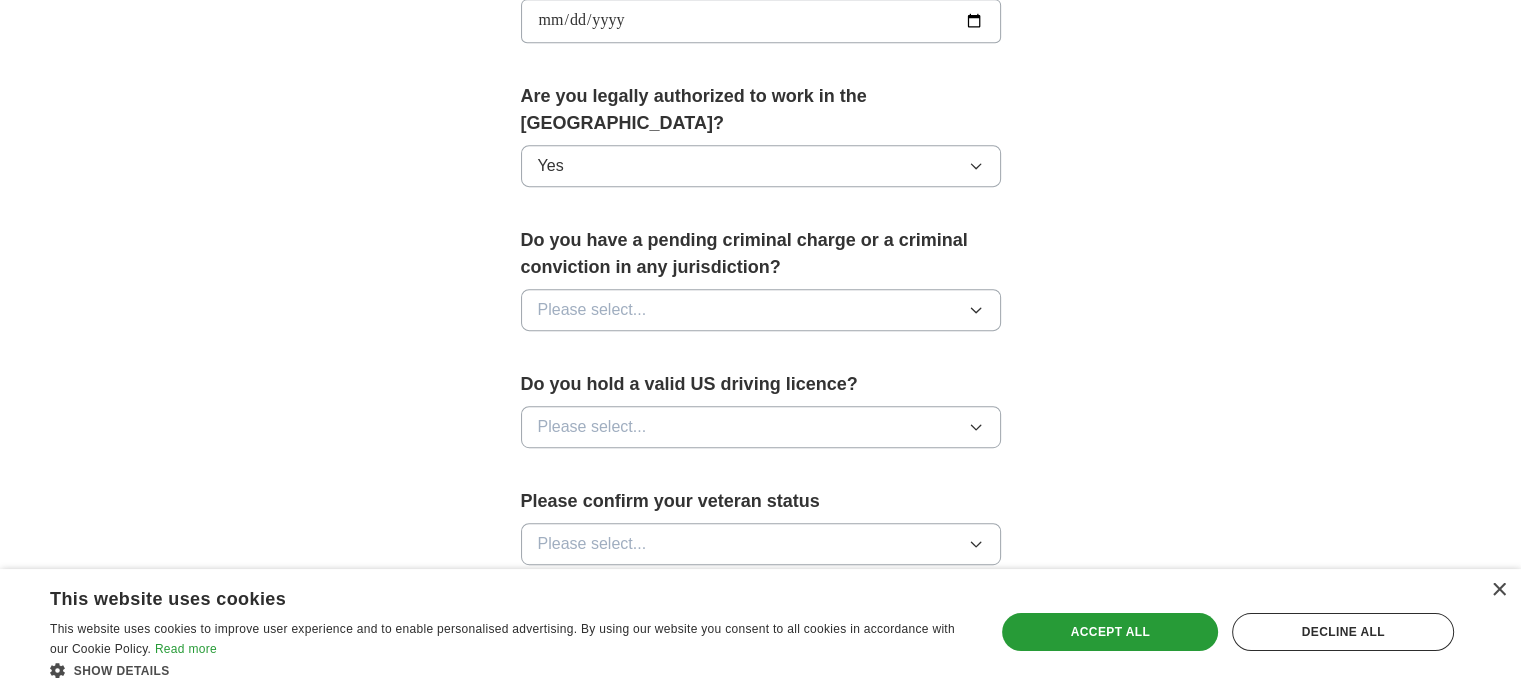 scroll, scrollTop: 1000, scrollLeft: 0, axis: vertical 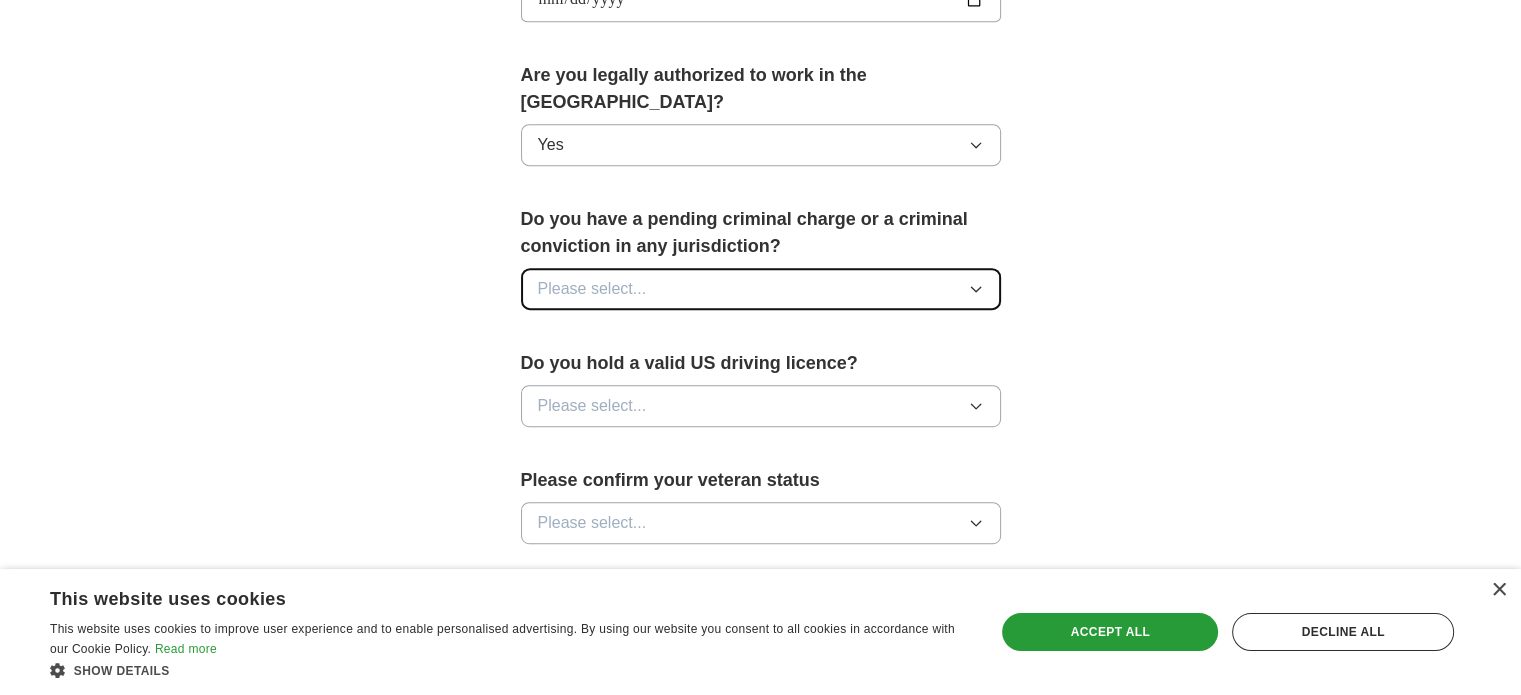 click on "Please select..." at bounding box center (761, 289) 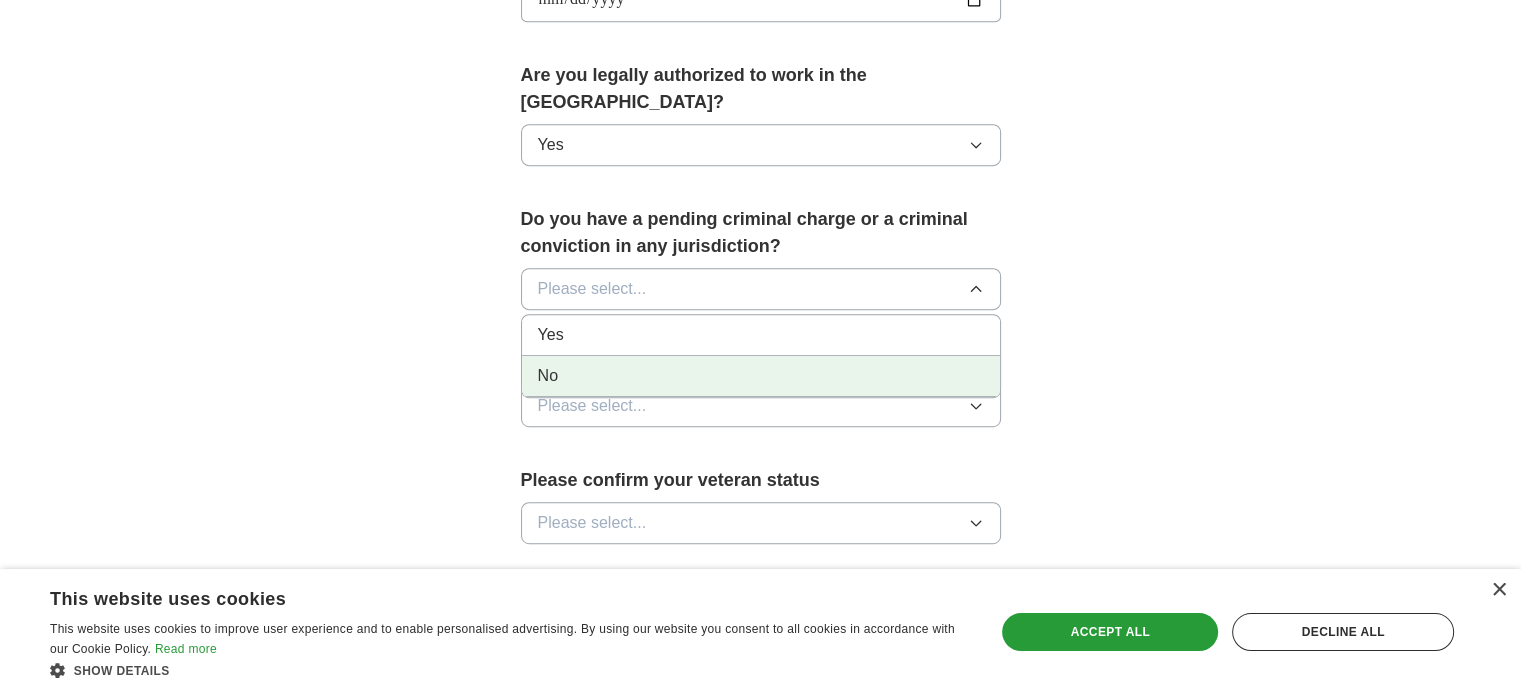 click on "No" at bounding box center (761, 376) 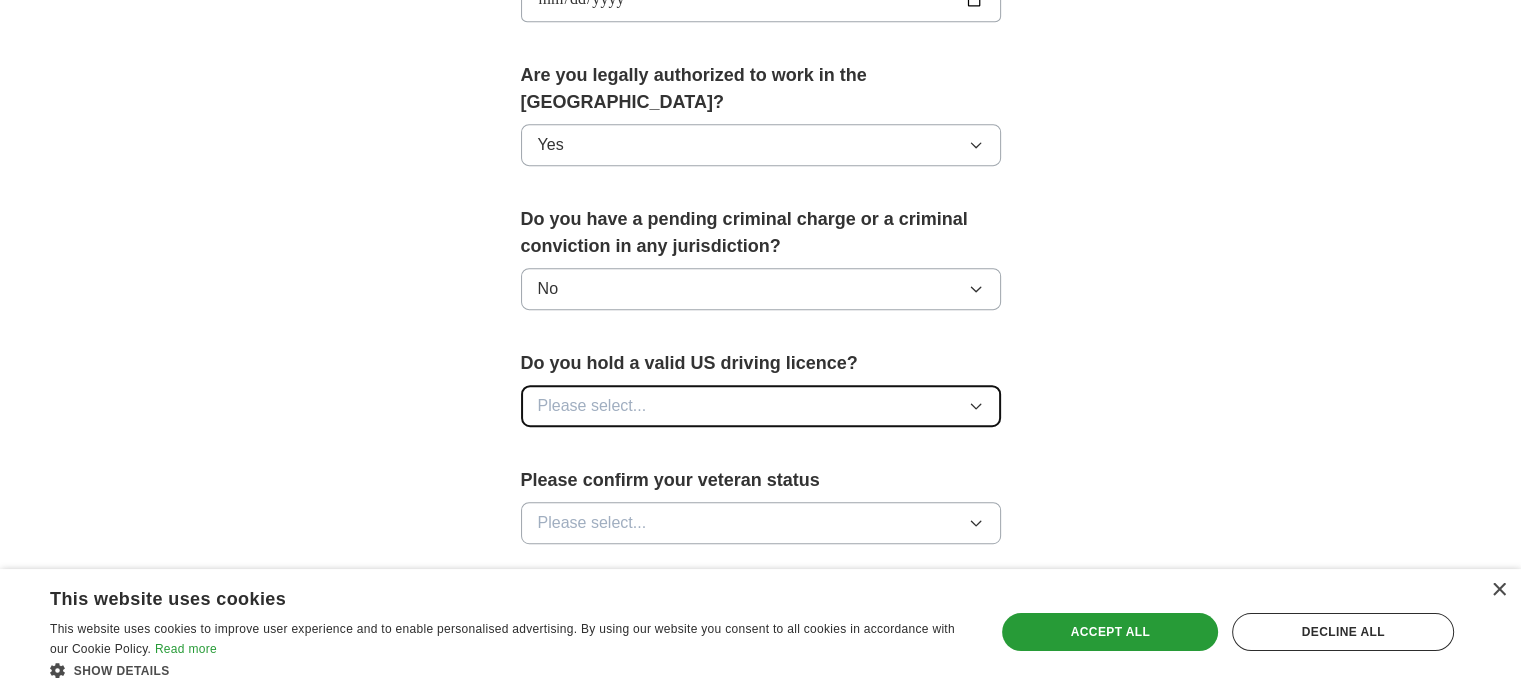 click on "Please select..." at bounding box center [761, 406] 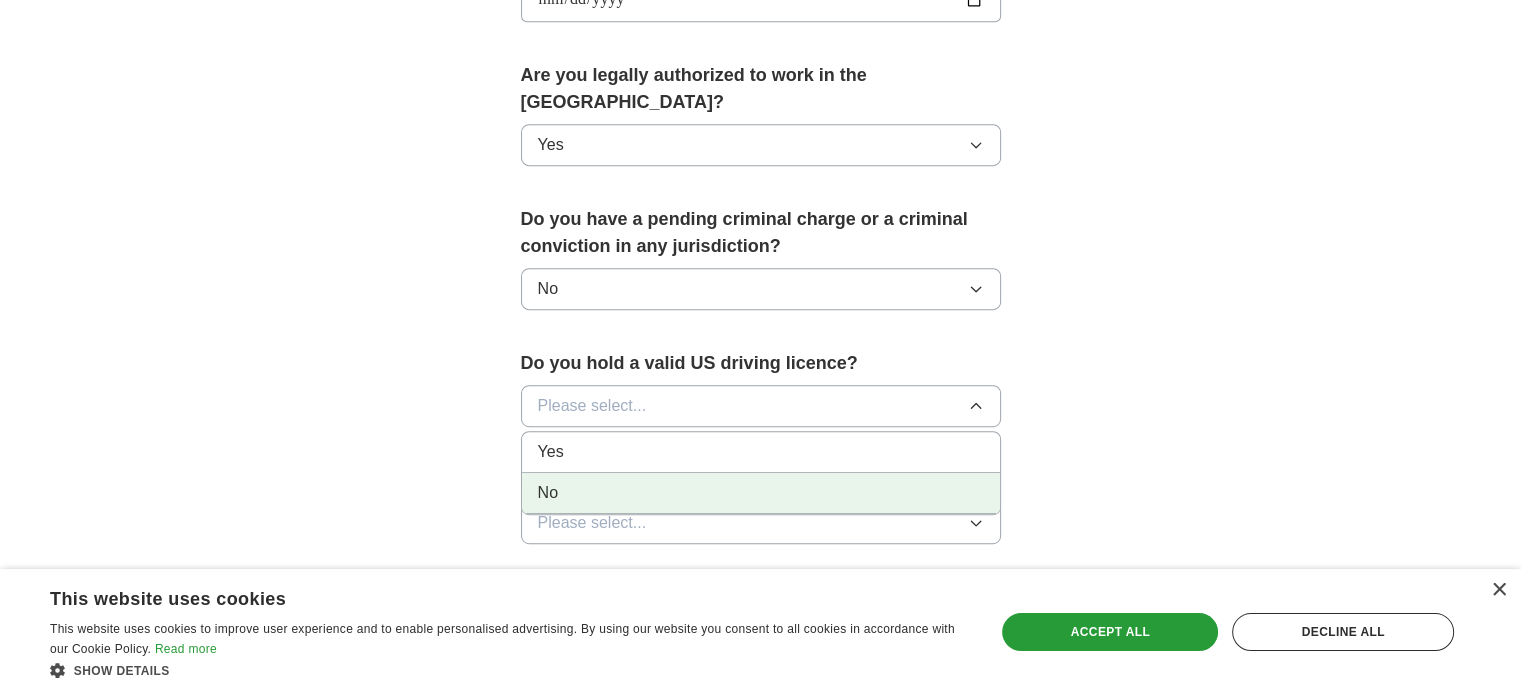 click on "No" at bounding box center [761, 493] 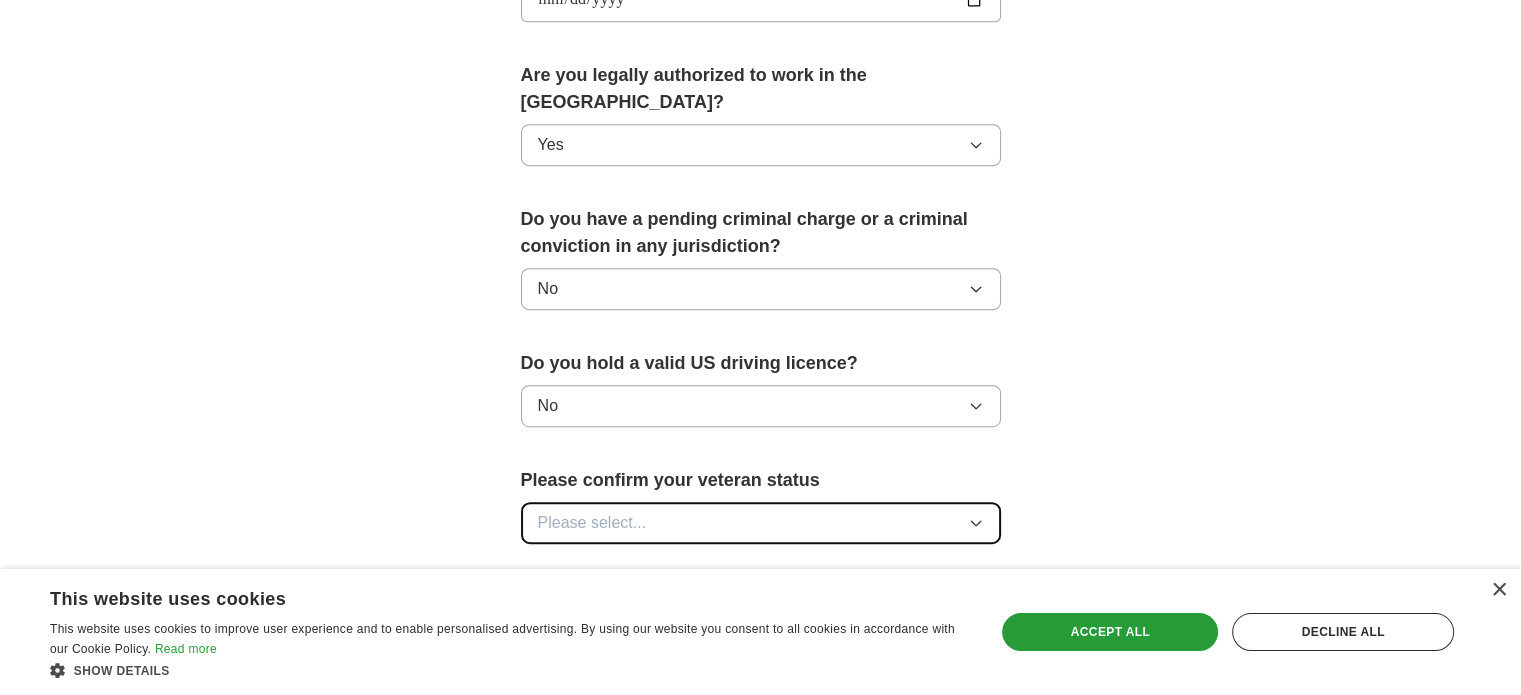 click on "Please select..." at bounding box center (761, 523) 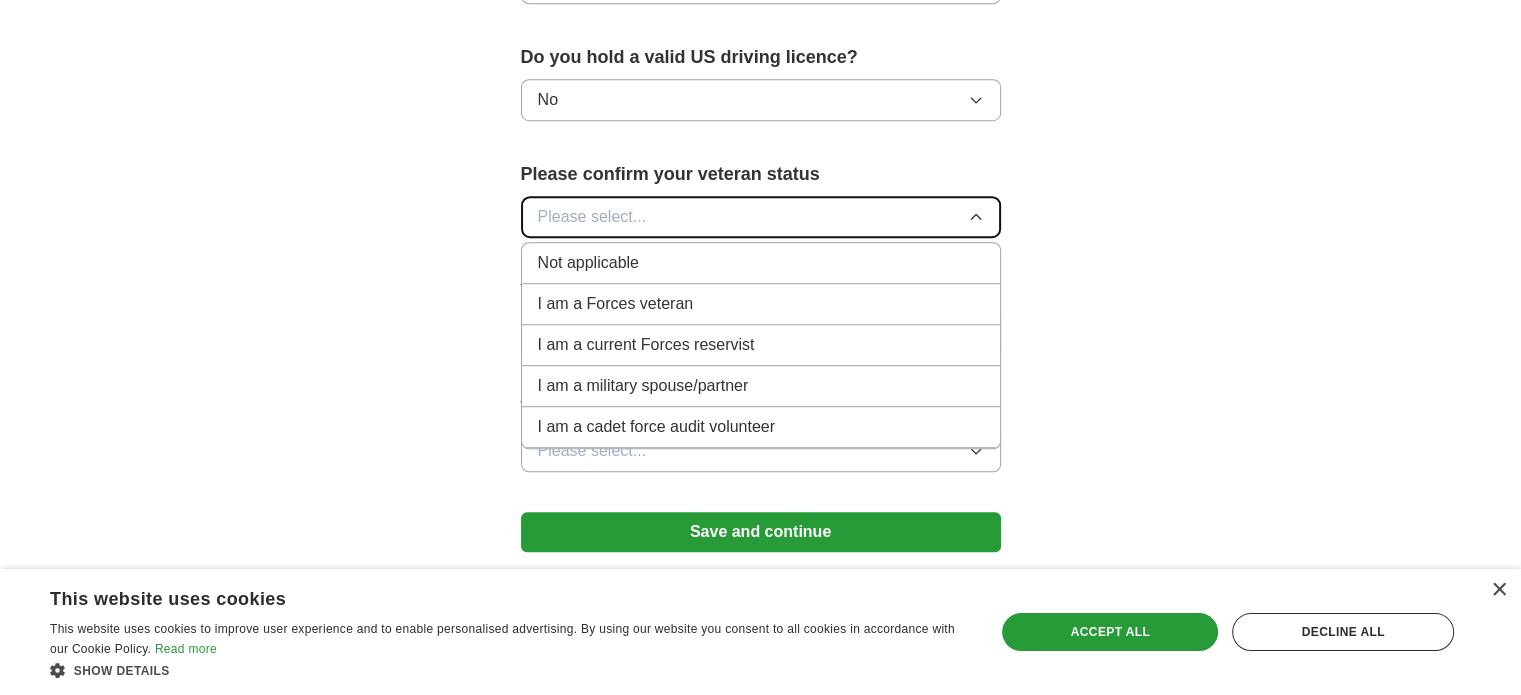 scroll, scrollTop: 1304, scrollLeft: 0, axis: vertical 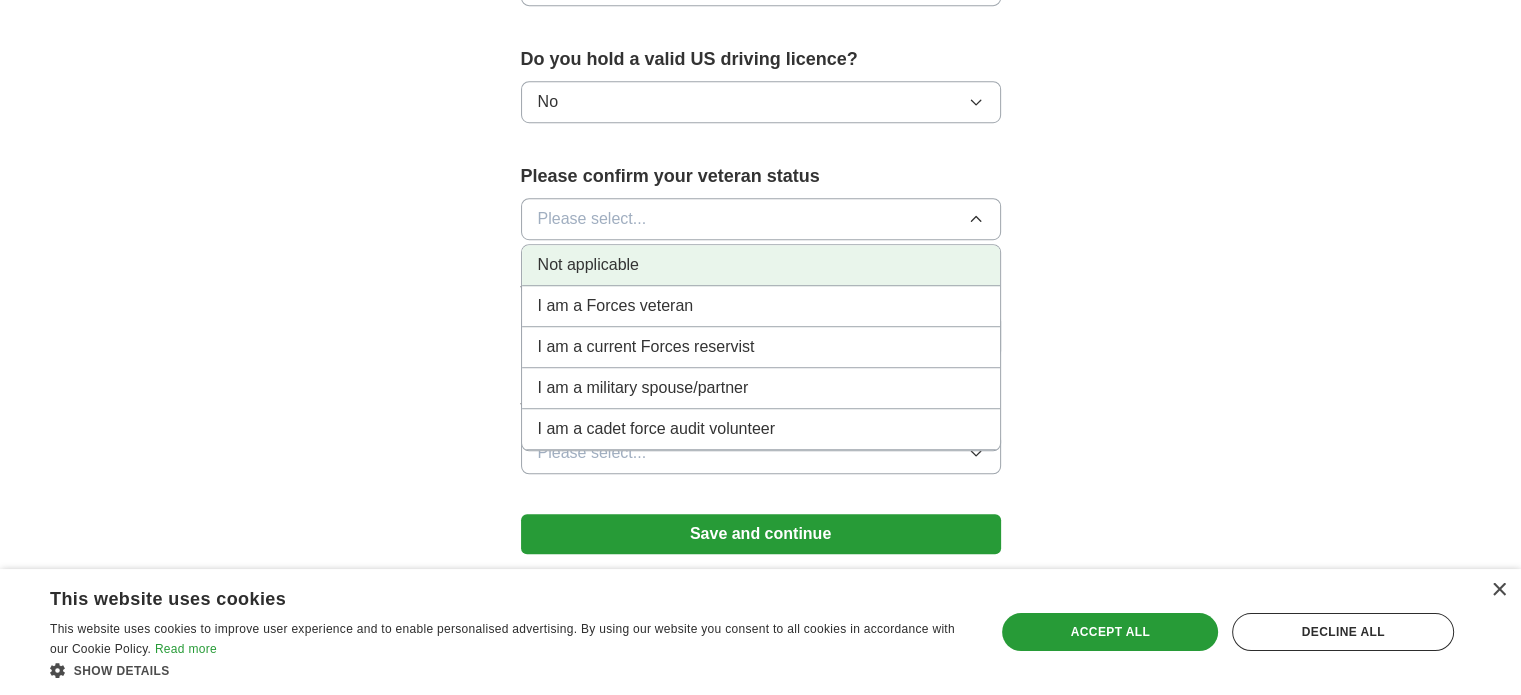 click on "Not applicable" at bounding box center (761, 265) 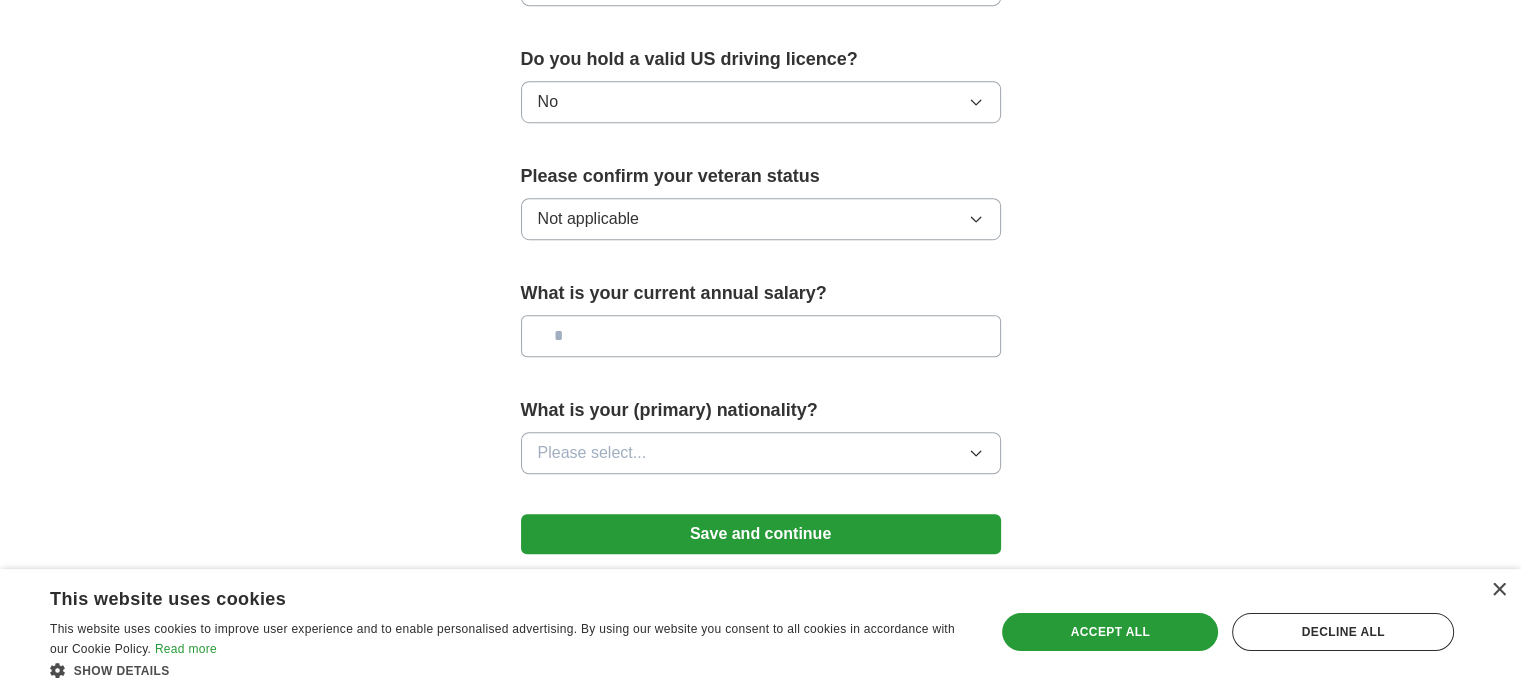 click at bounding box center (761, 336) 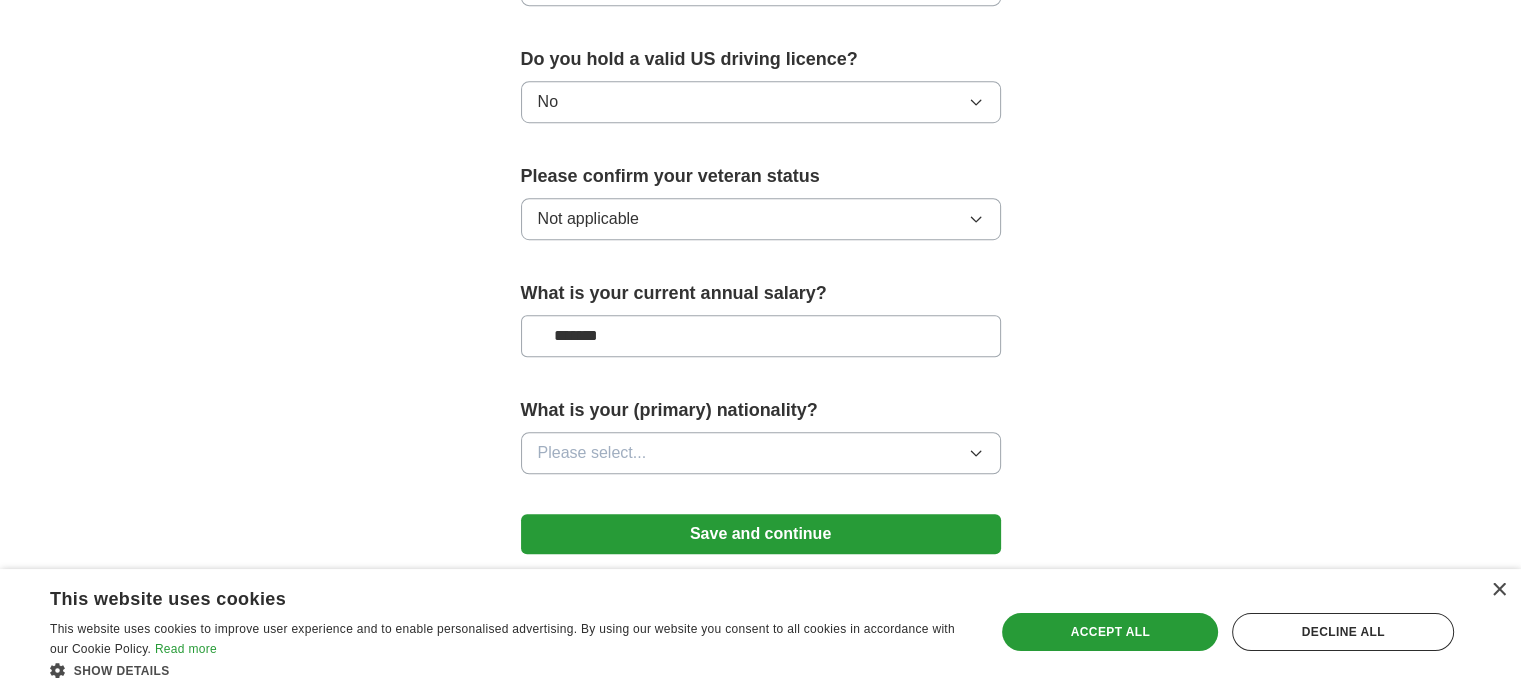 scroll, scrollTop: 1352, scrollLeft: 0, axis: vertical 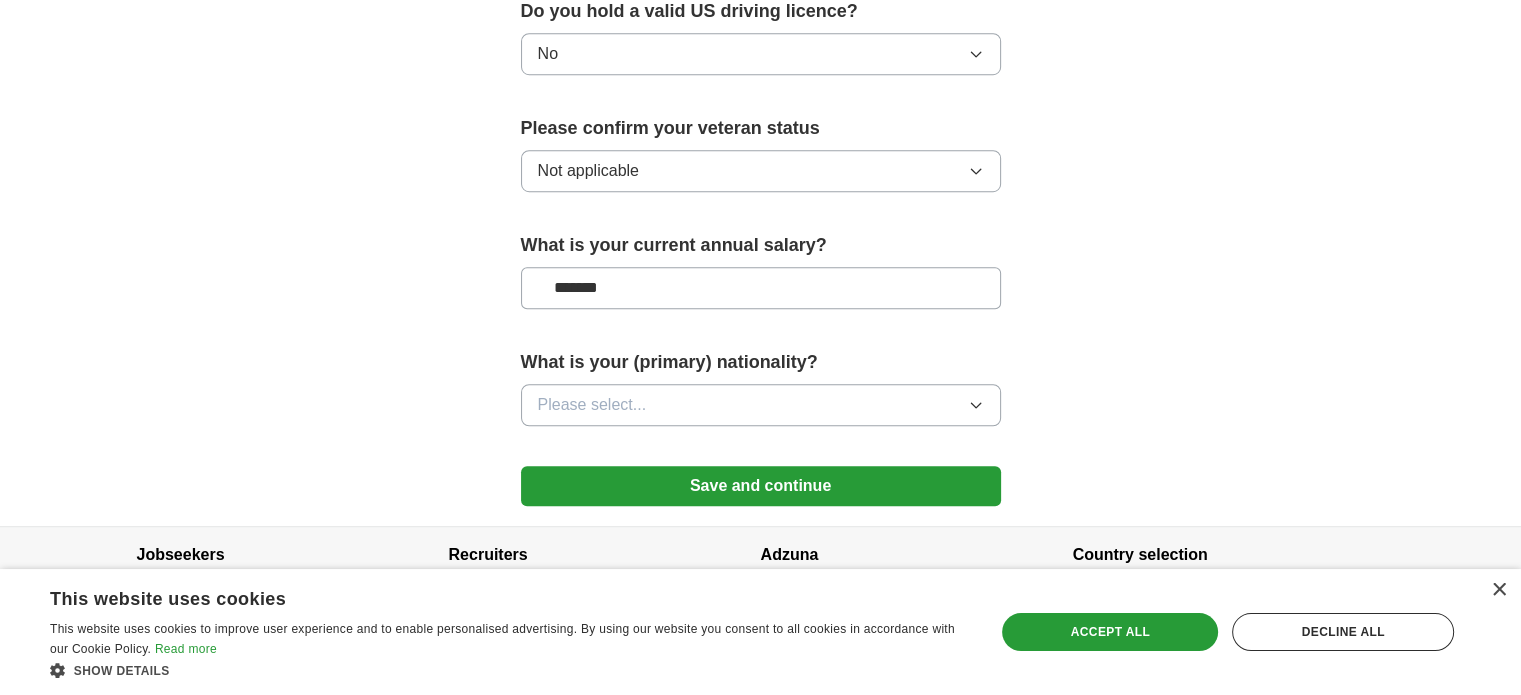 type on "*******" 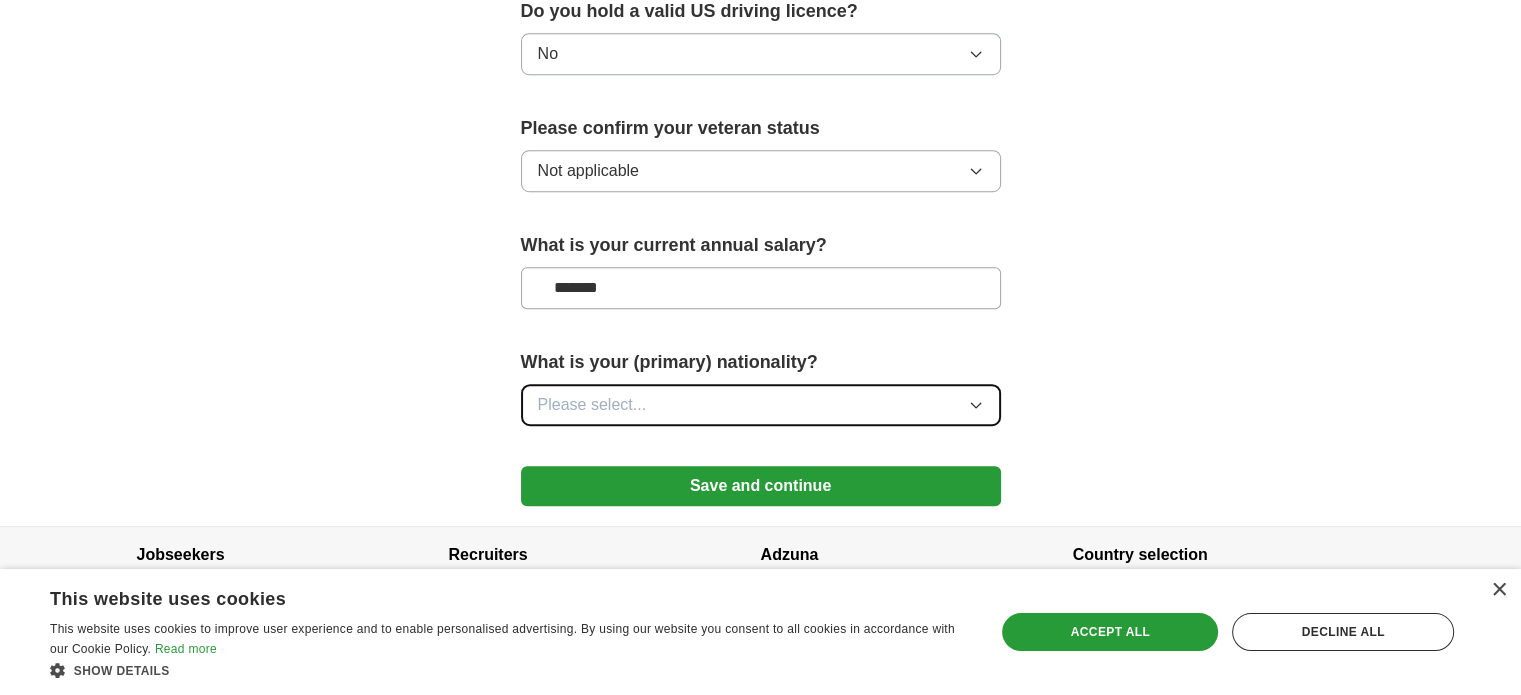 click on "Please select..." at bounding box center (761, 405) 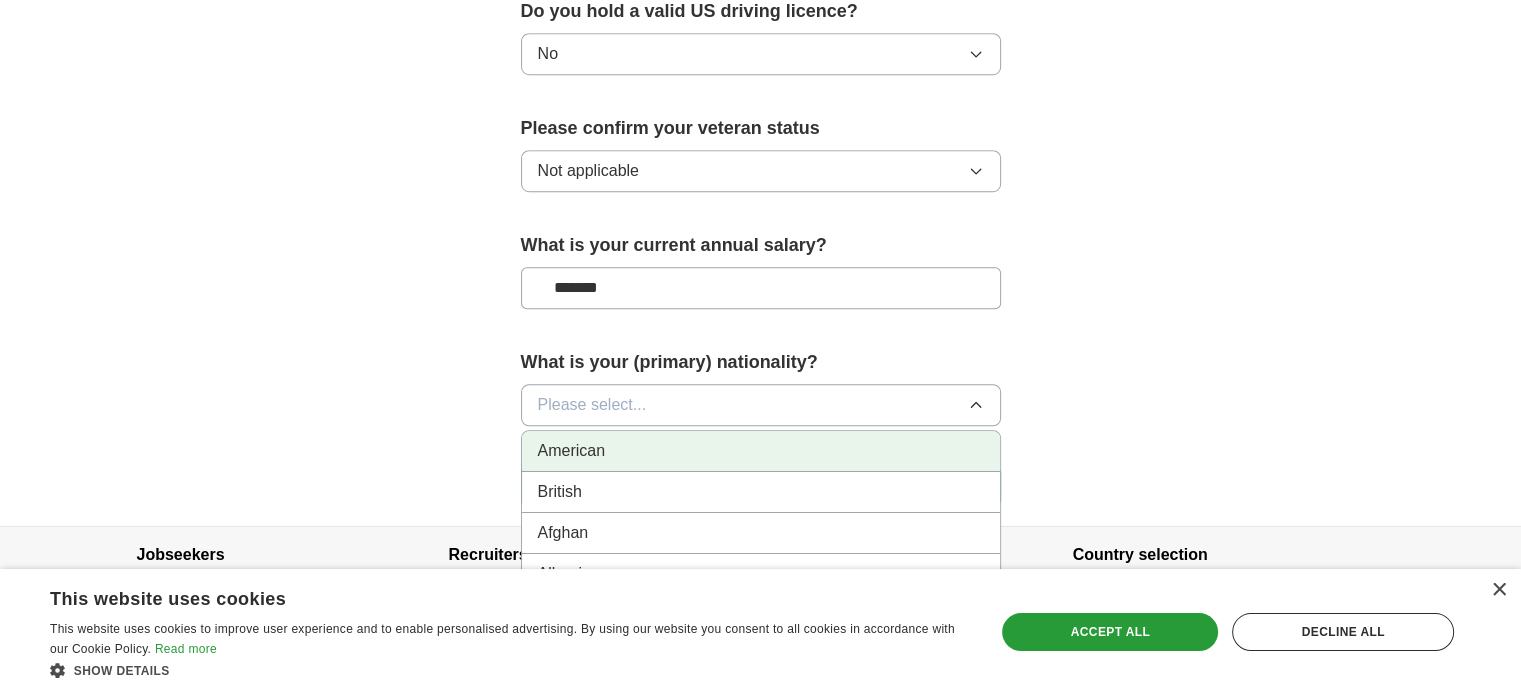 click on "American" at bounding box center [761, 451] 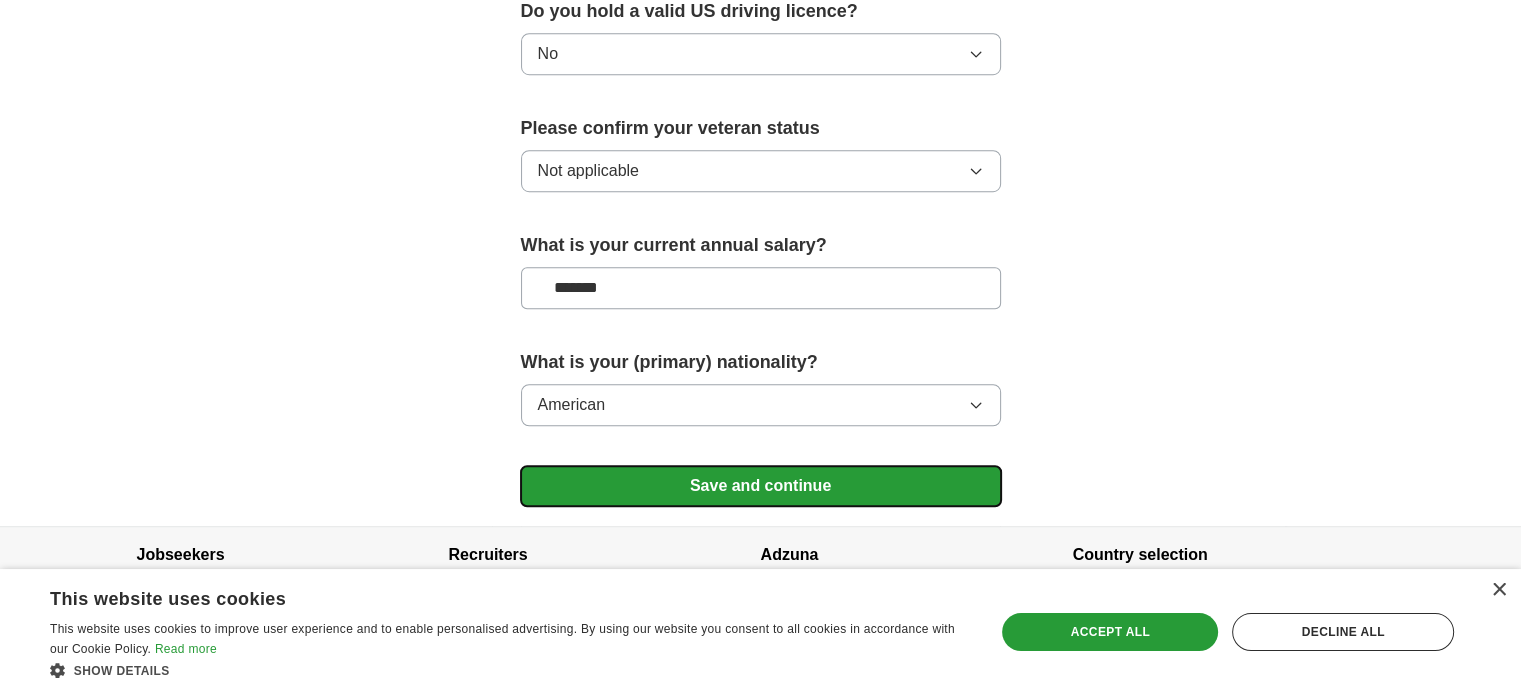click on "Save and continue" at bounding box center [761, 486] 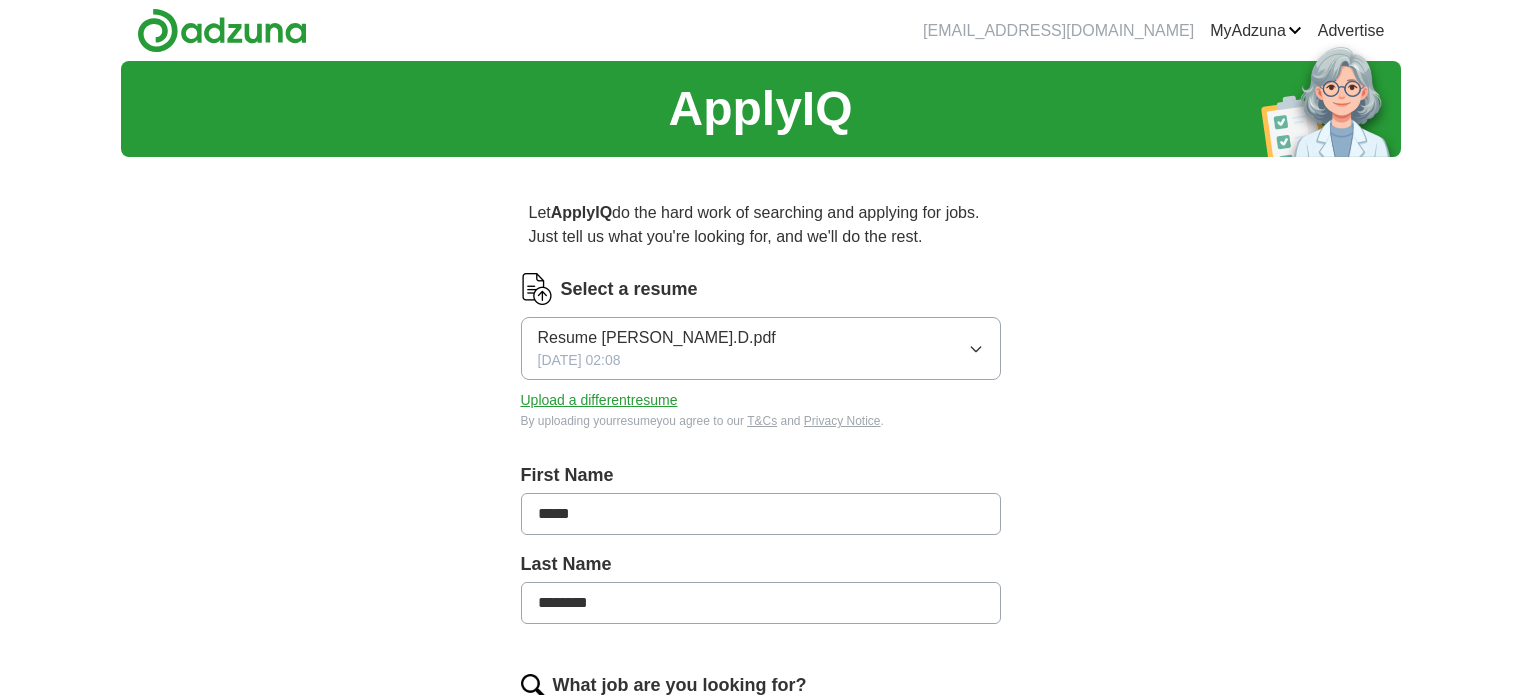 scroll, scrollTop: 0, scrollLeft: 0, axis: both 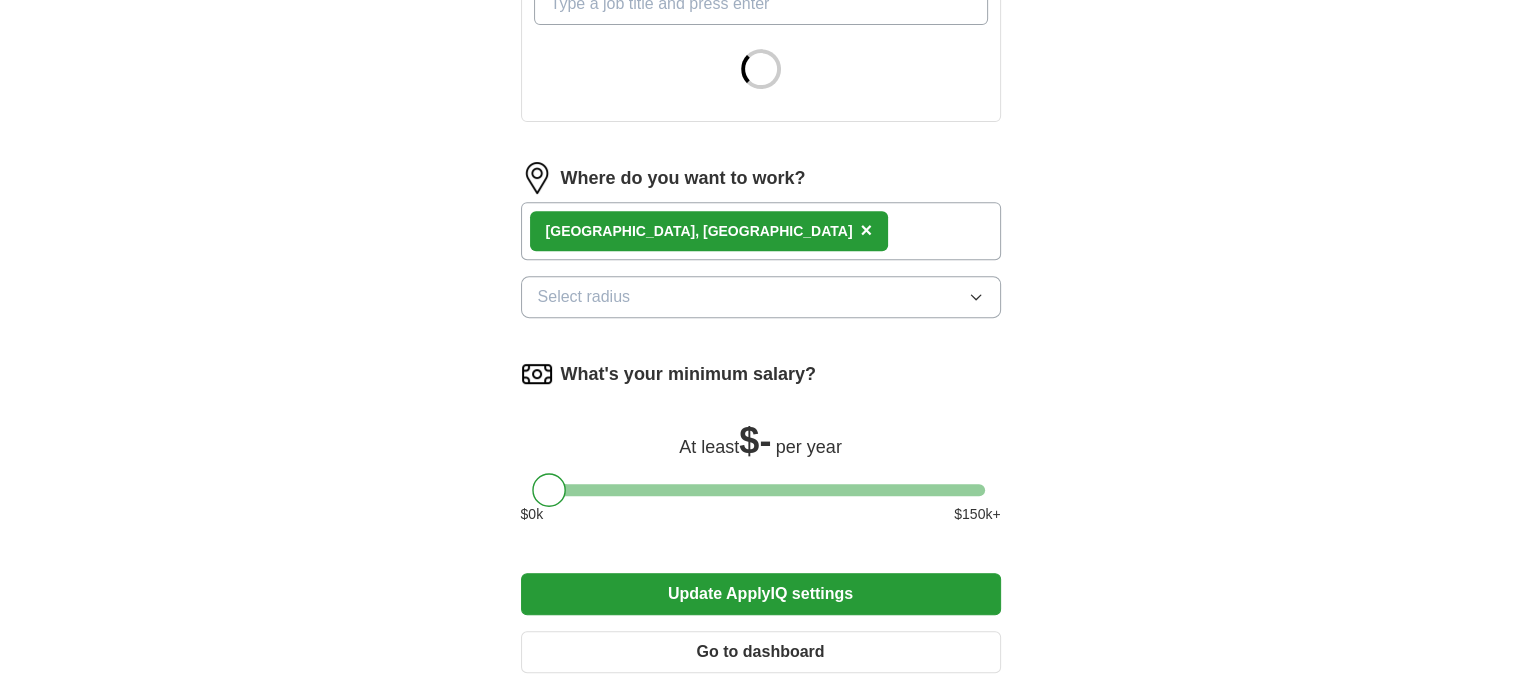 click on "Where do you want to work? Orlando, FL × Select radius" at bounding box center [761, 248] 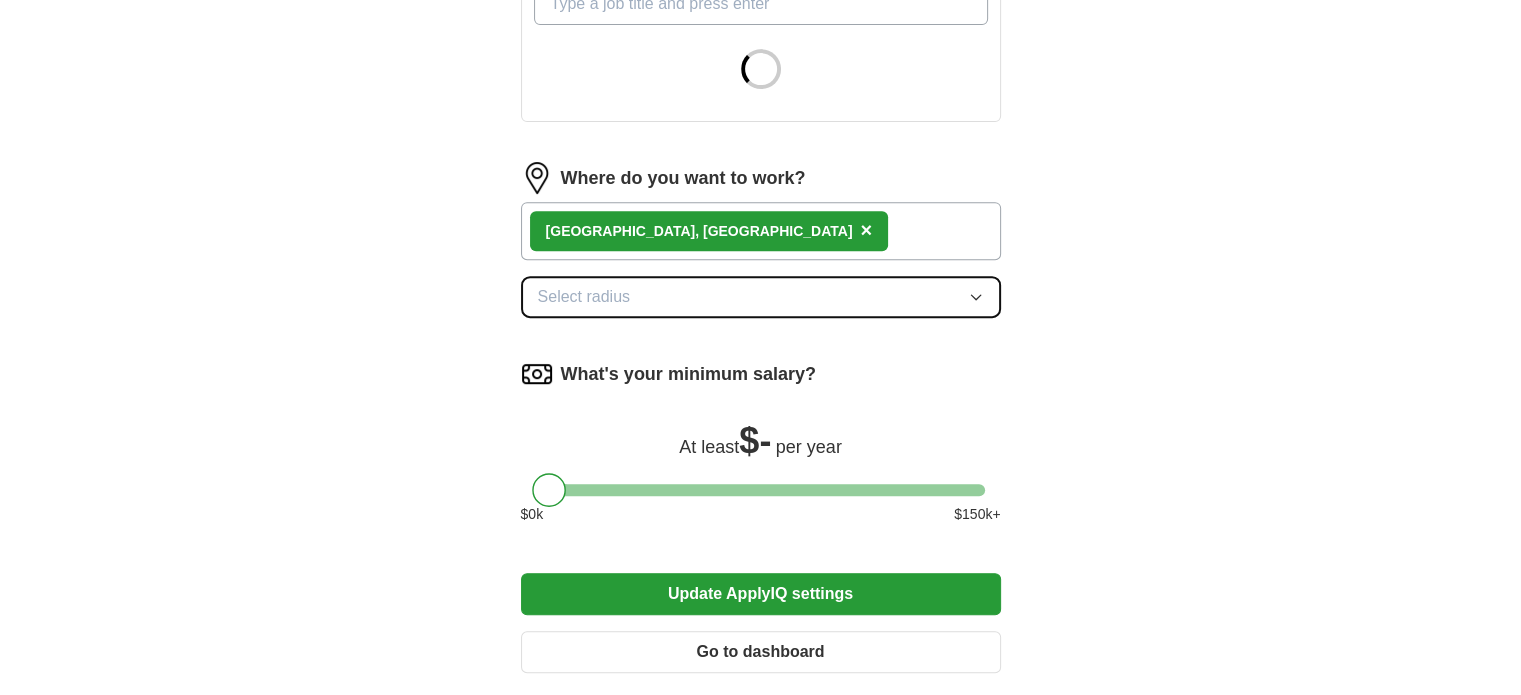 click on "Select radius" at bounding box center (761, 297) 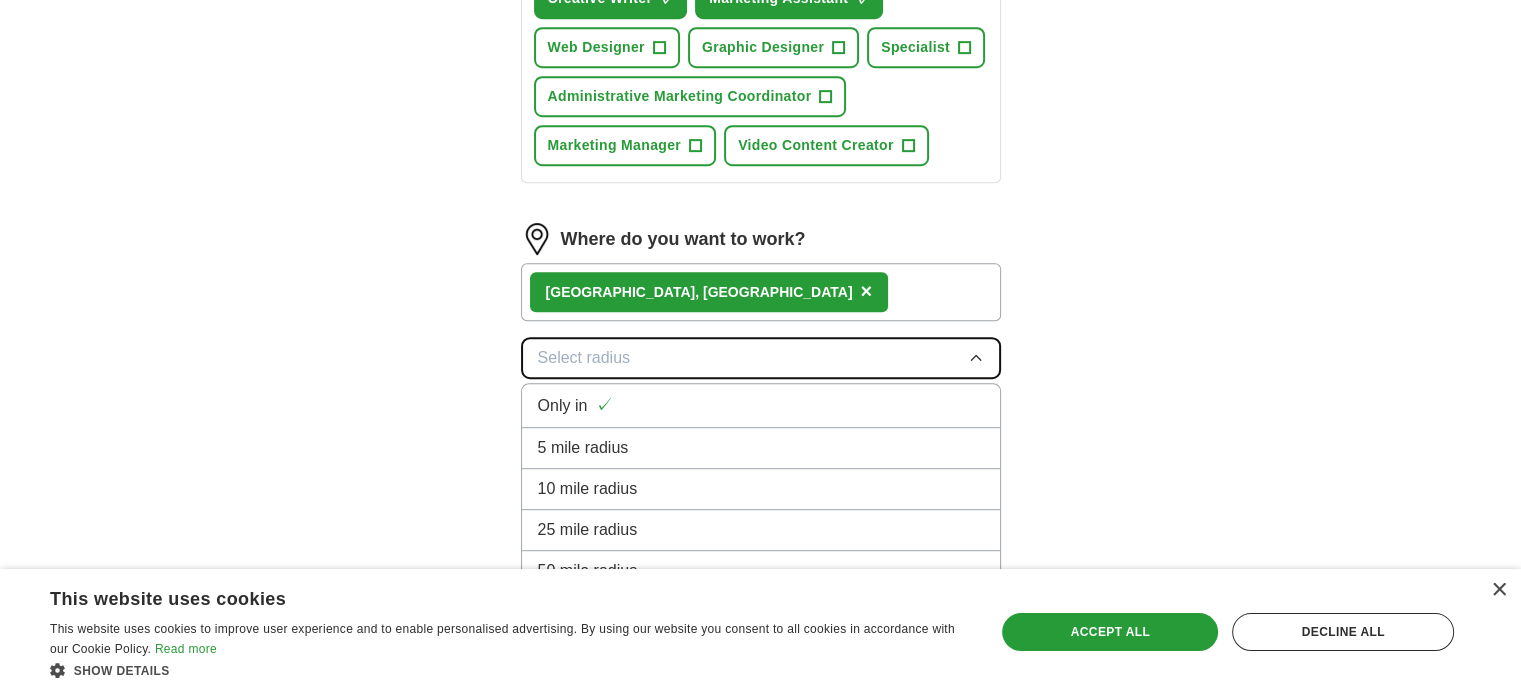 scroll, scrollTop: 974, scrollLeft: 0, axis: vertical 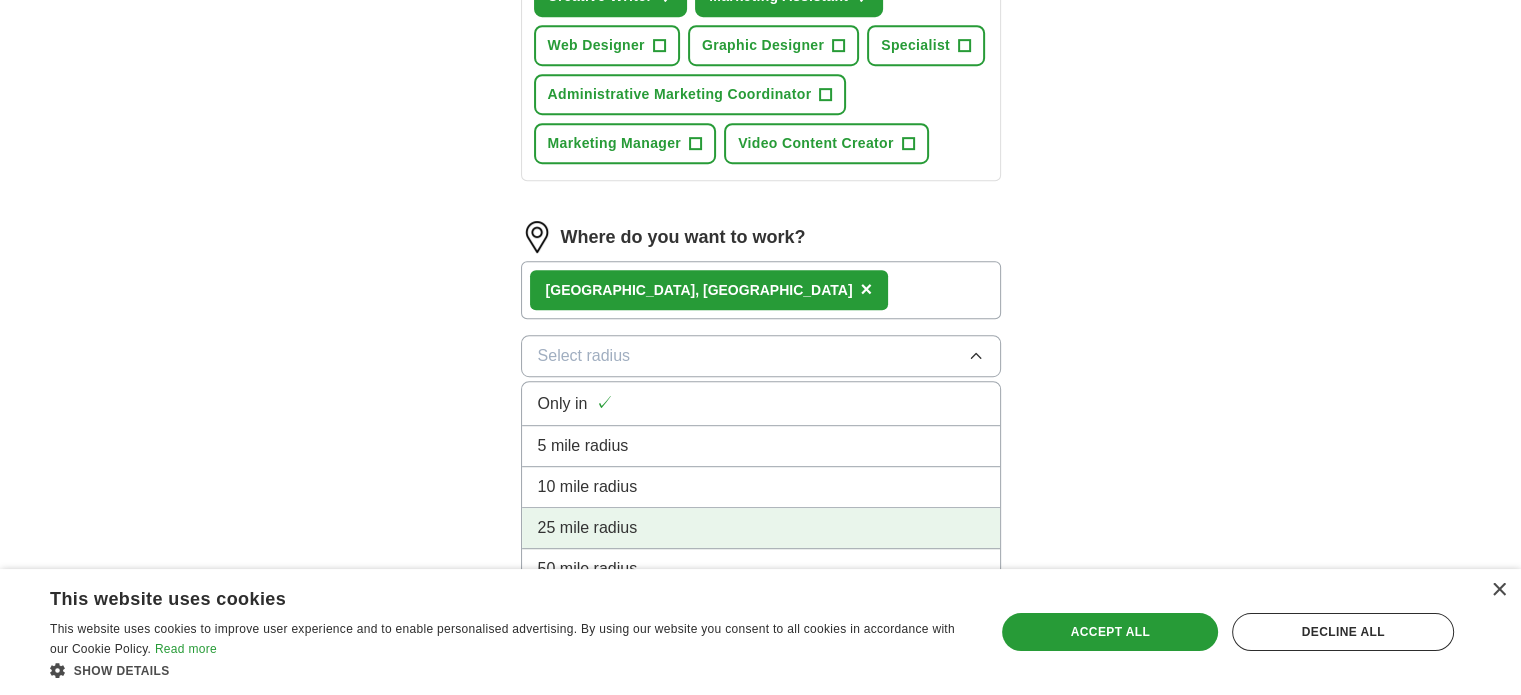 click on "25 mile radius" at bounding box center [761, 528] 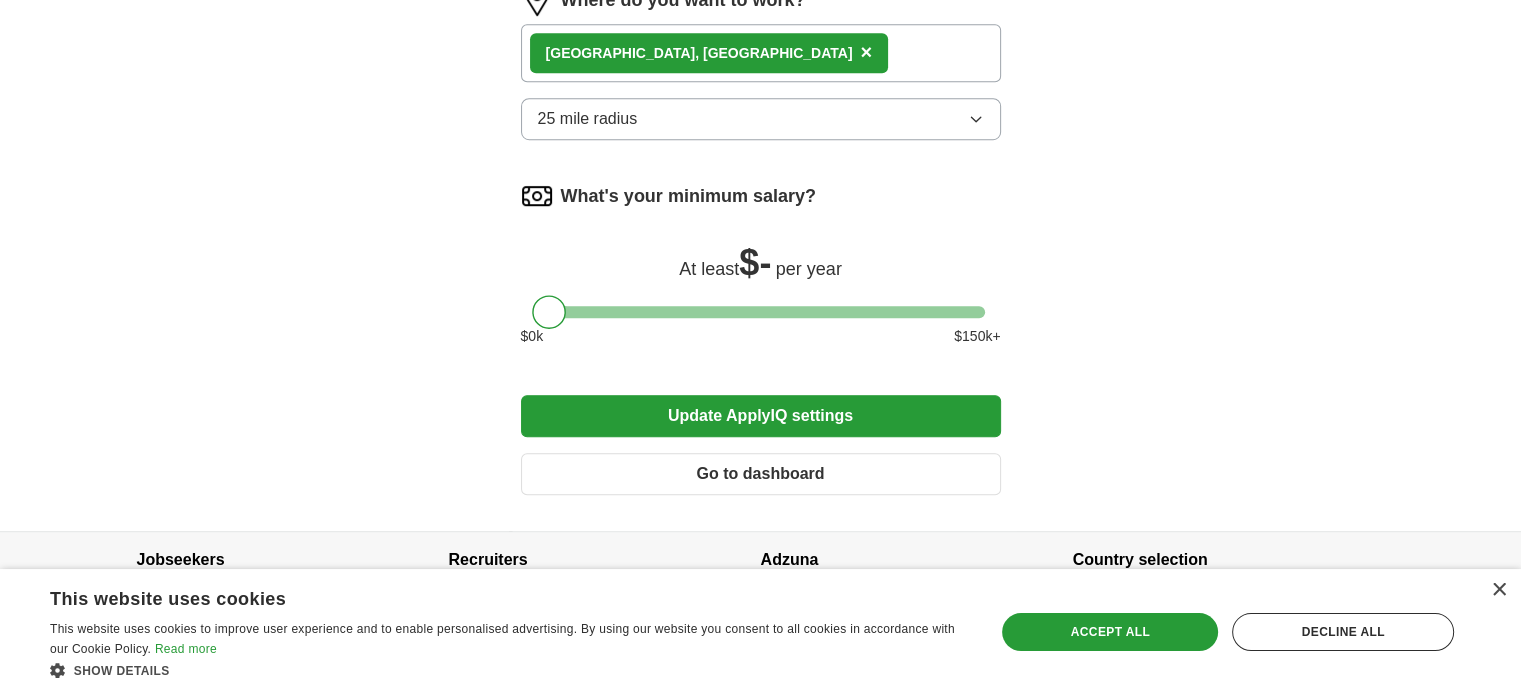 scroll, scrollTop: 1239, scrollLeft: 0, axis: vertical 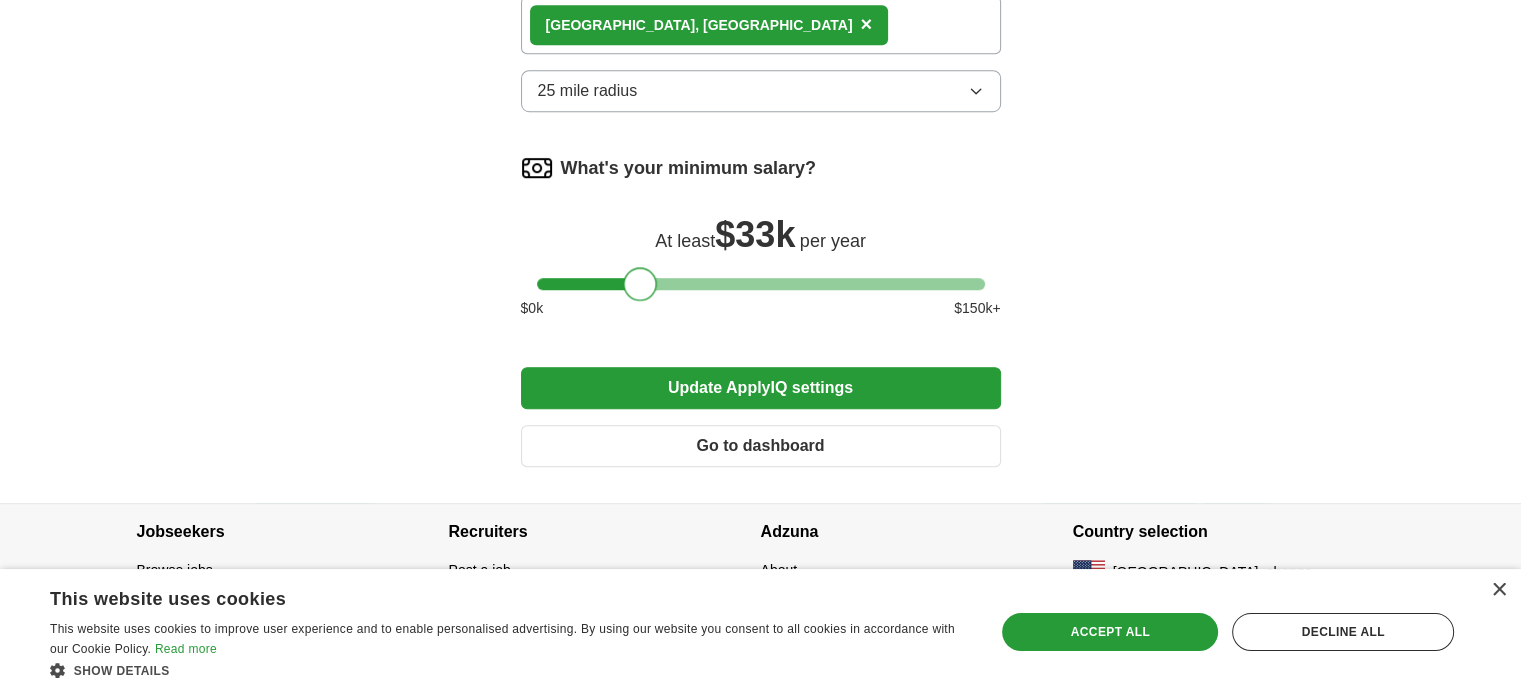 click at bounding box center (761, 284) 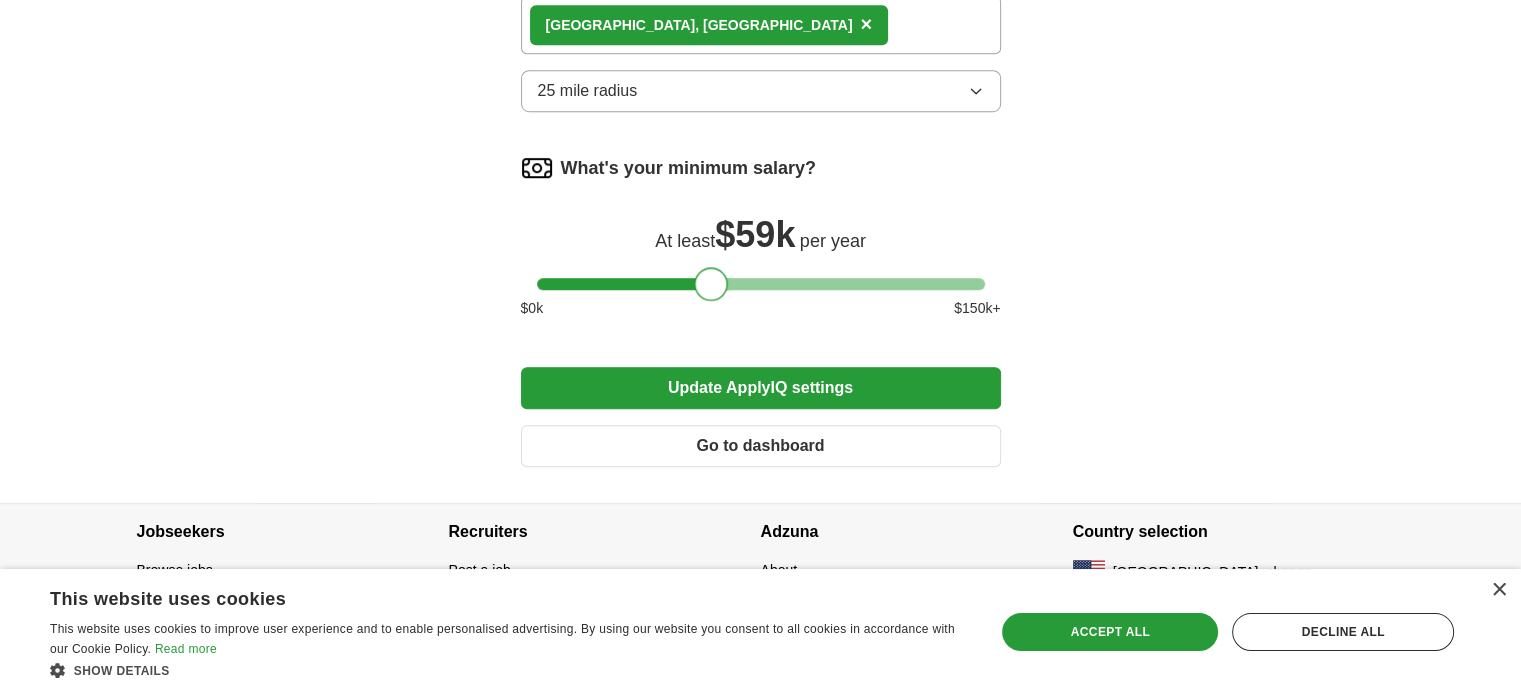 click at bounding box center (761, 284) 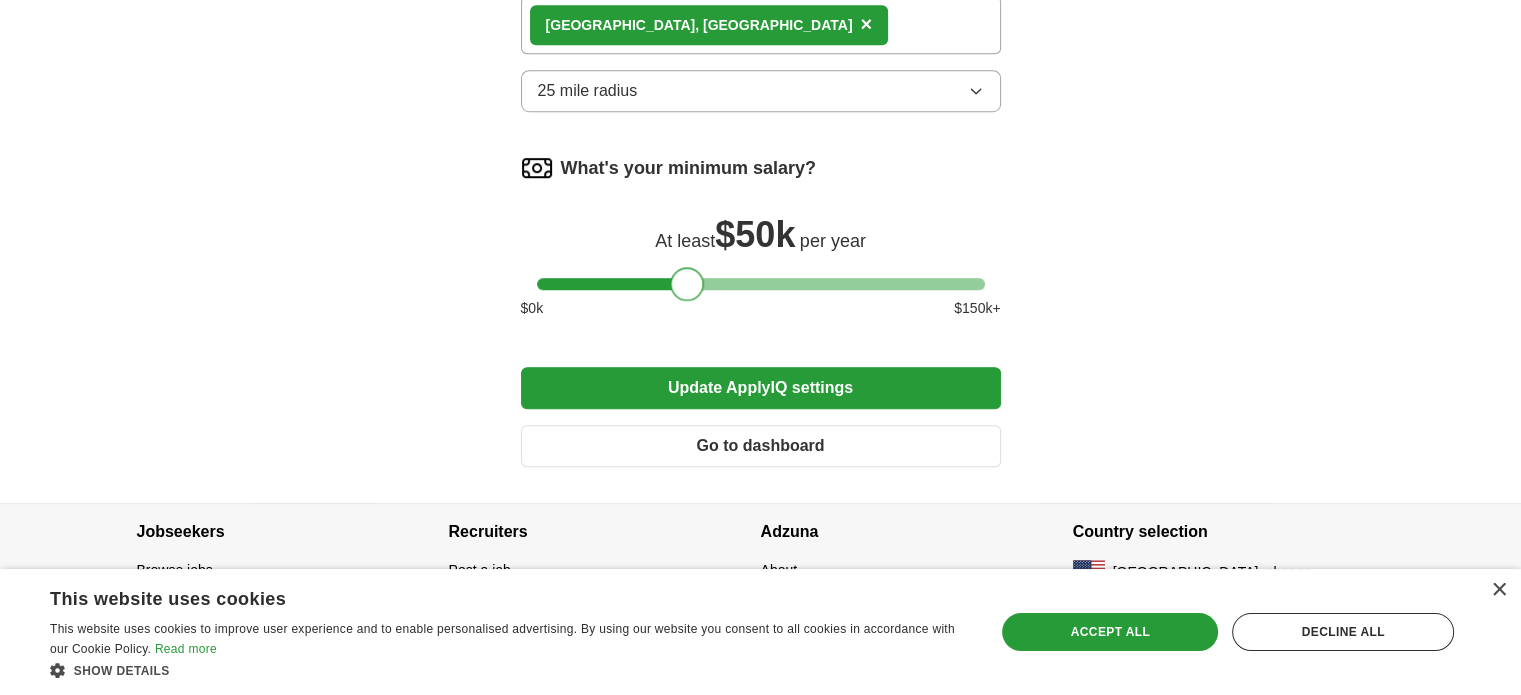 click at bounding box center [761, 284] 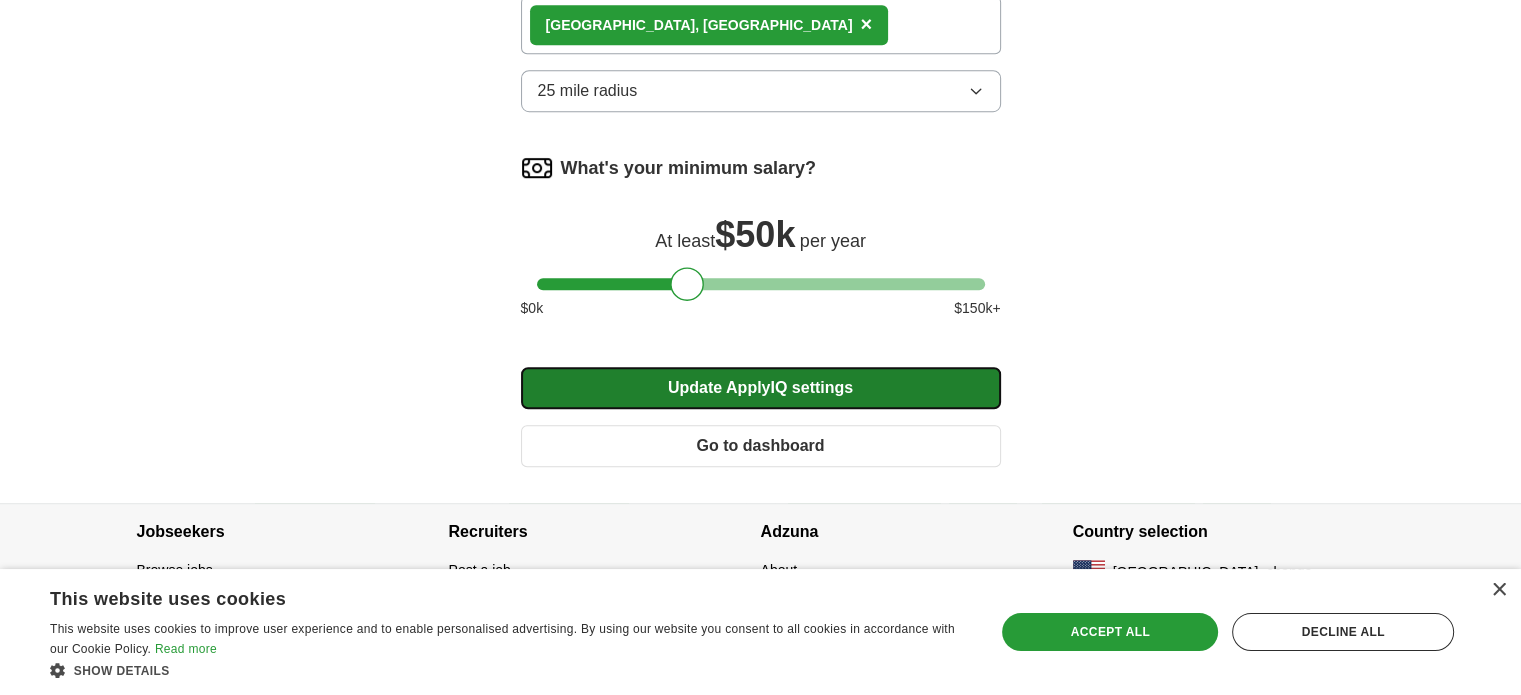 click on "Update ApplyIQ settings" at bounding box center (761, 388) 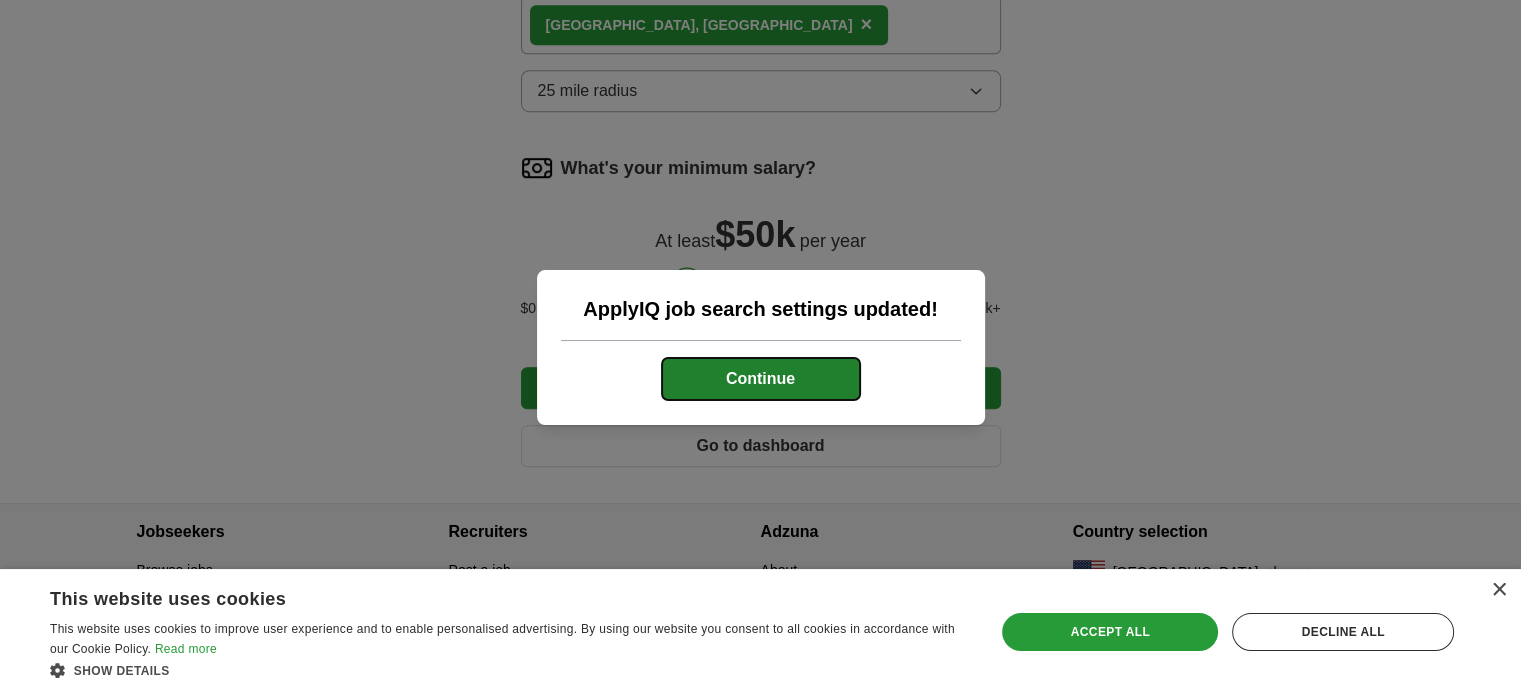 click on "Continue" at bounding box center (761, 379) 